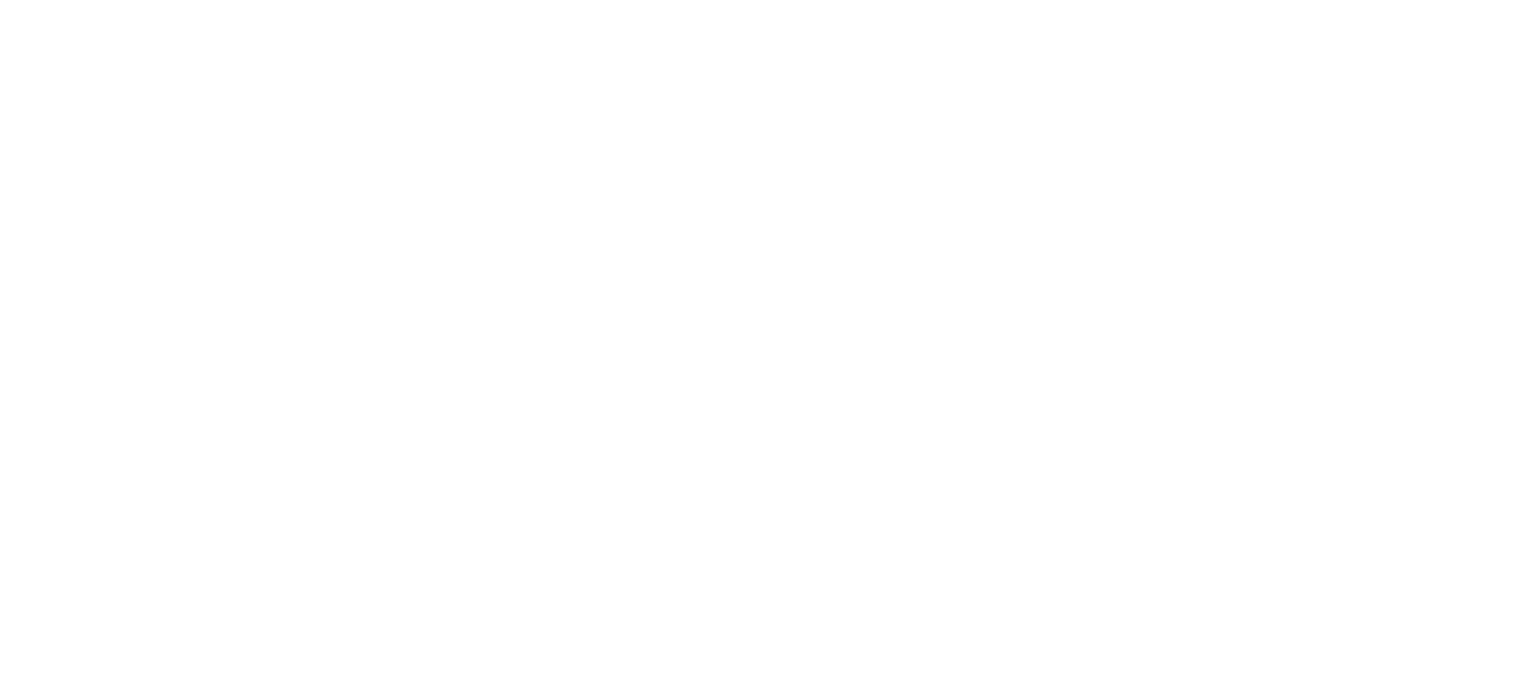 scroll, scrollTop: 0, scrollLeft: 0, axis: both 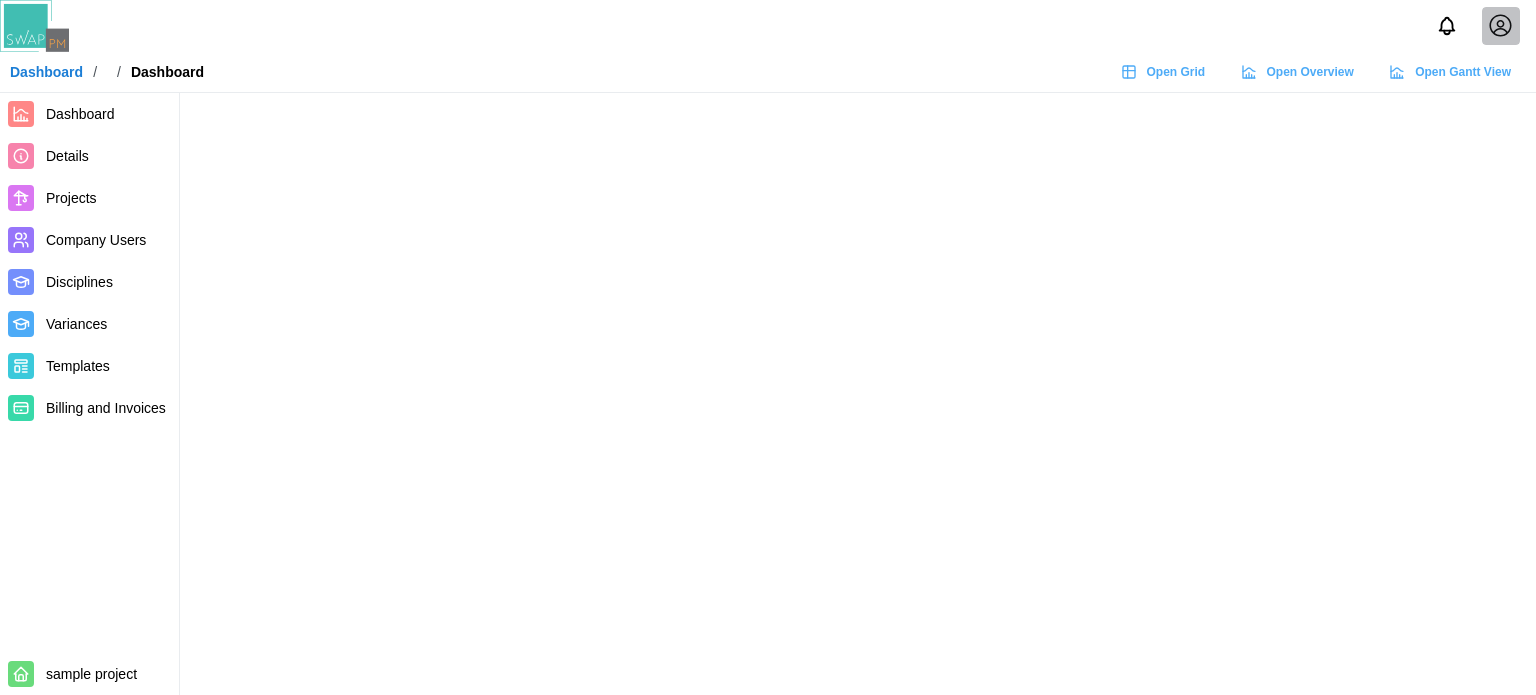 click on "Dashboard" at bounding box center [46, 72] 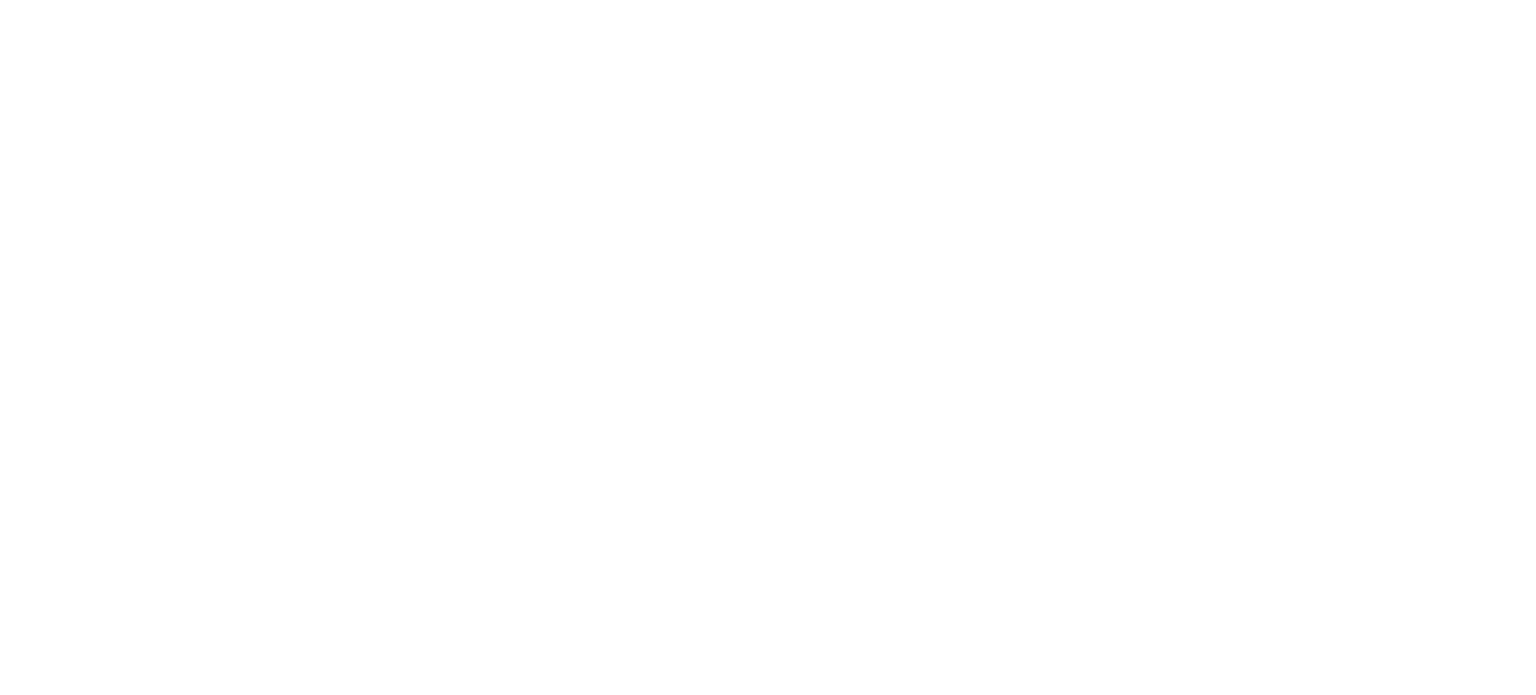 scroll, scrollTop: 0, scrollLeft: 0, axis: both 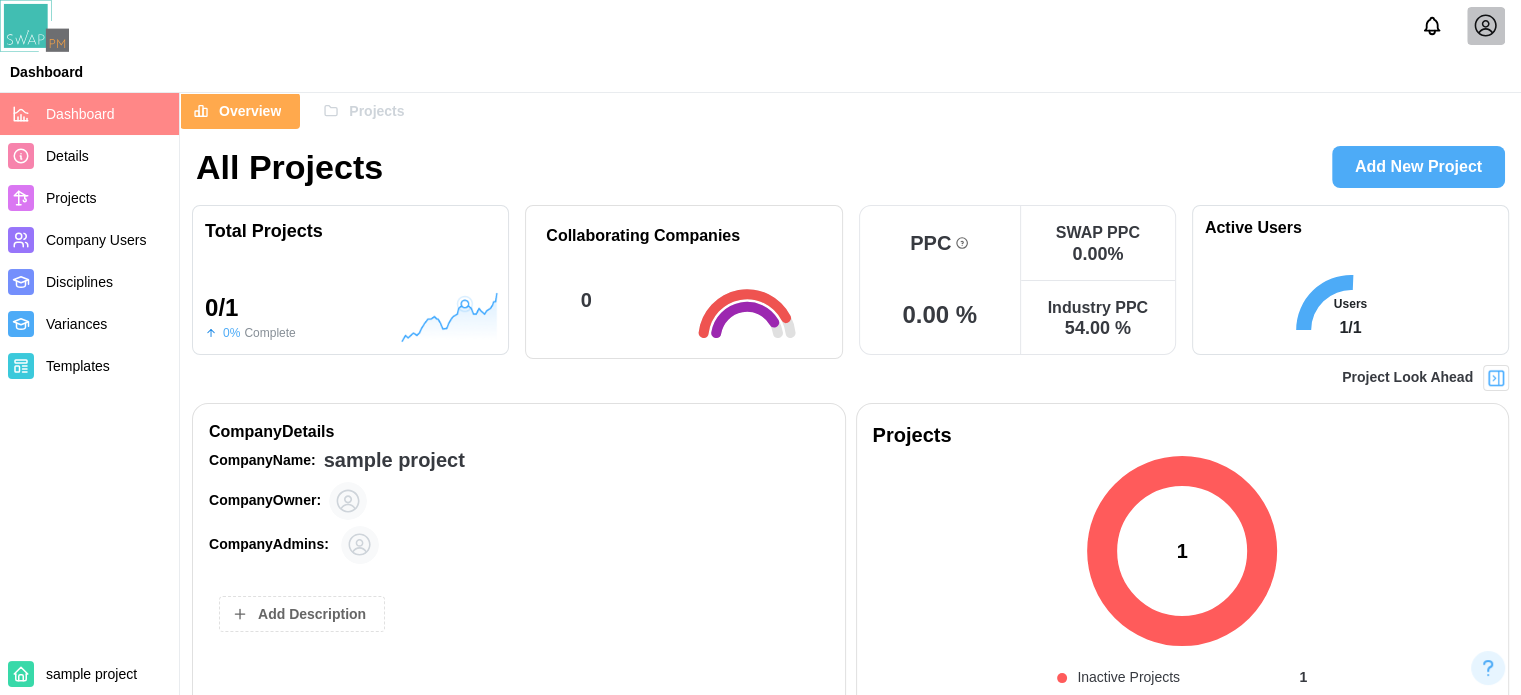 click at bounding box center (1486, 26) 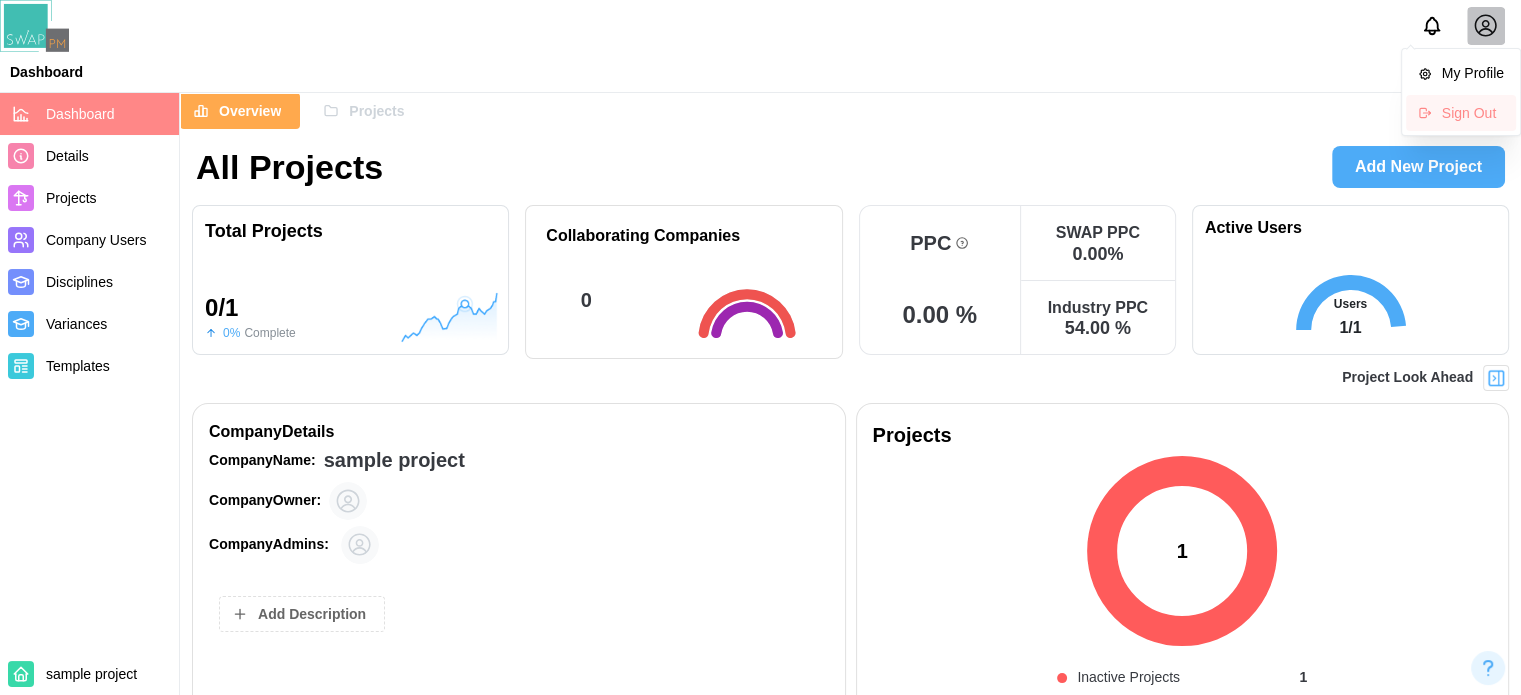 click on "Sign Out" at bounding box center [1473, 113] 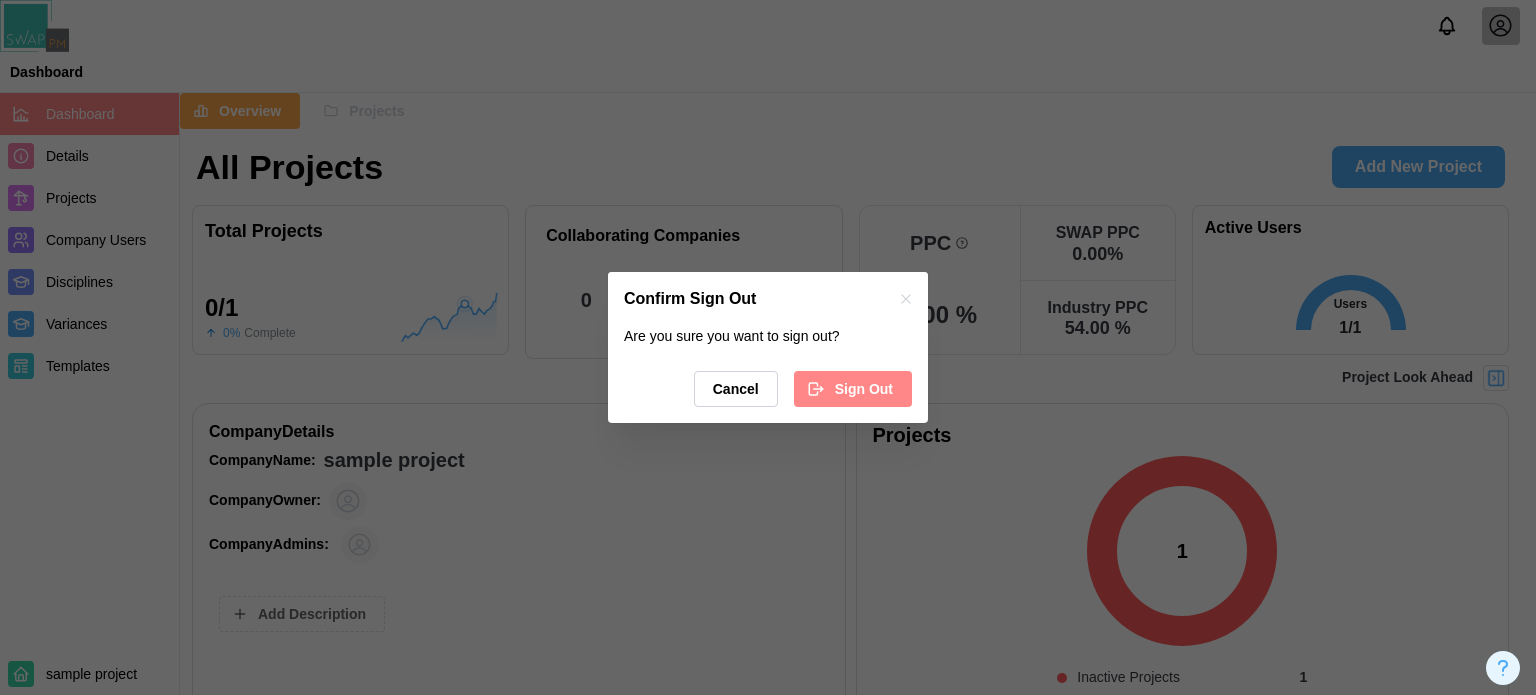 click on "Sign Out" at bounding box center [864, 389] 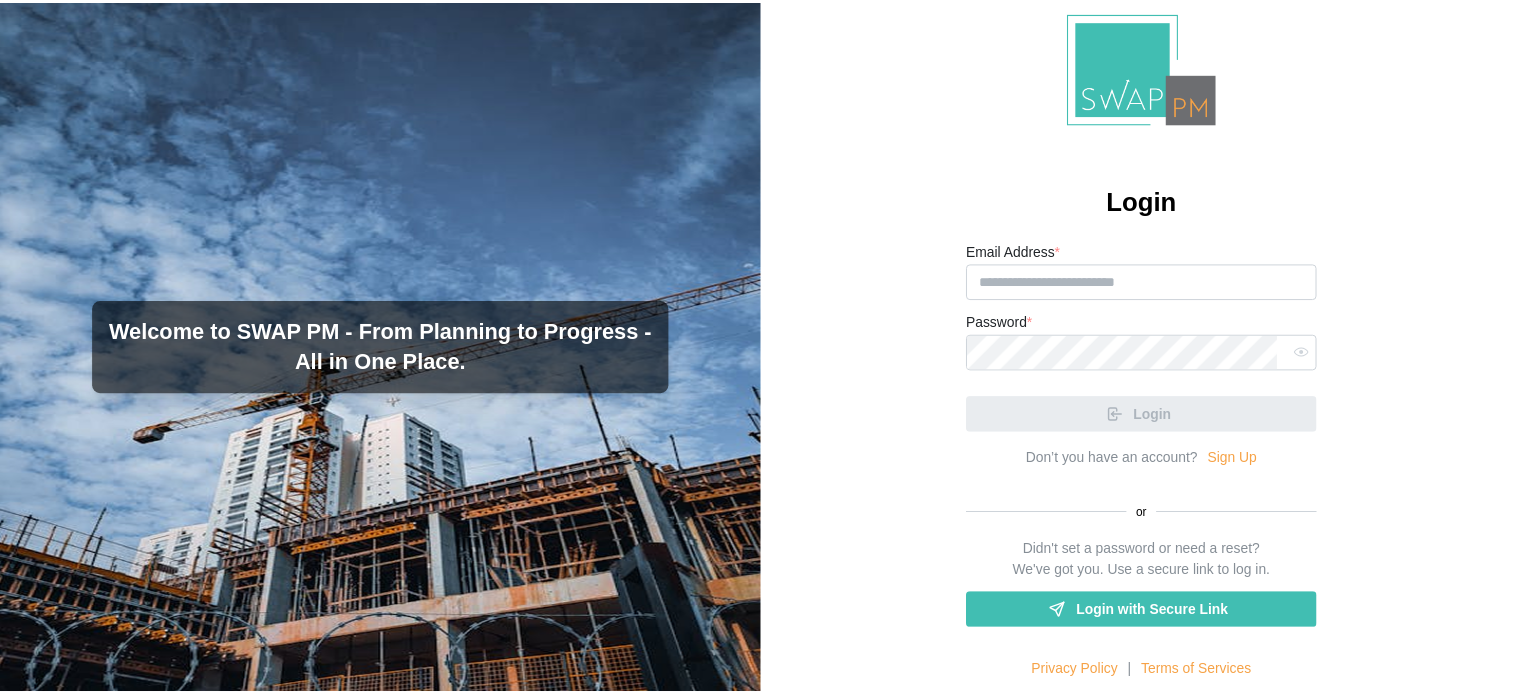 scroll, scrollTop: 0, scrollLeft: 0, axis: both 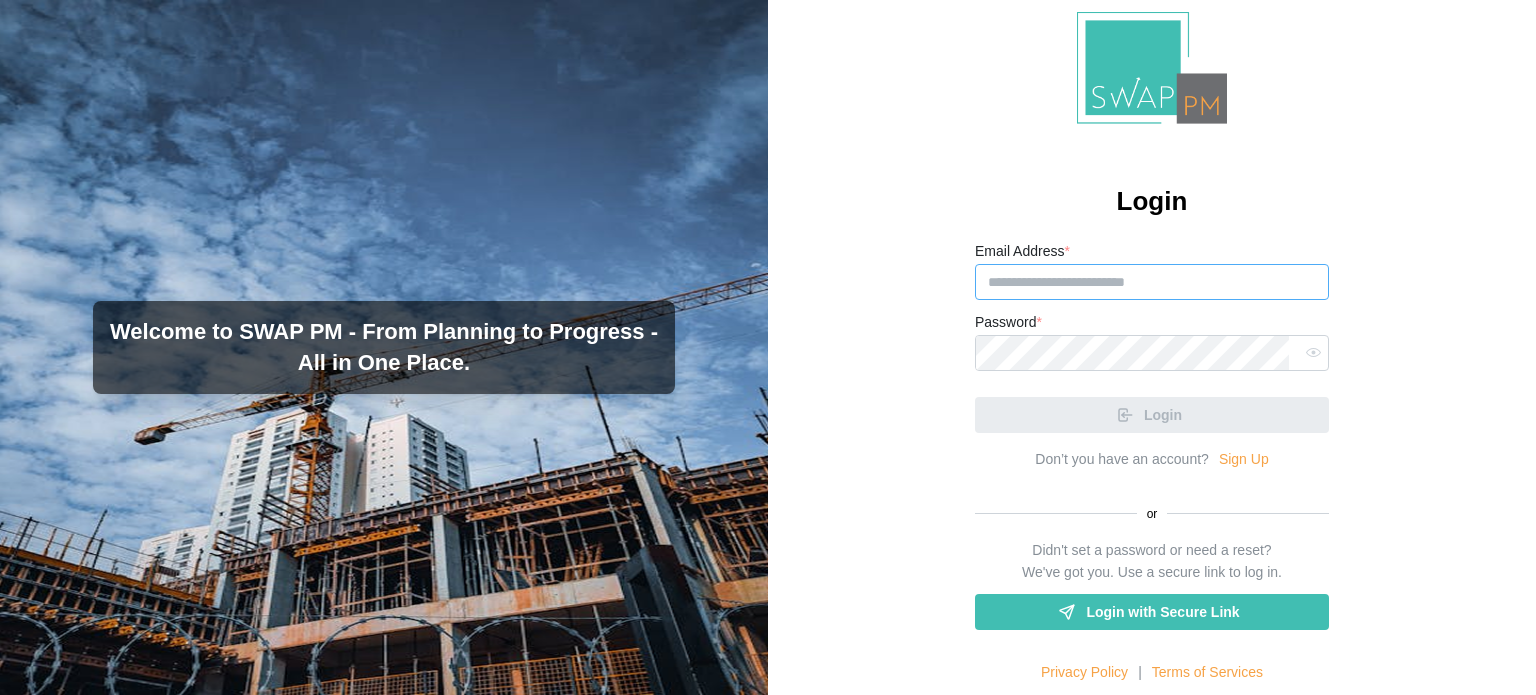 click on "Email Address  *" at bounding box center (1152, 282) 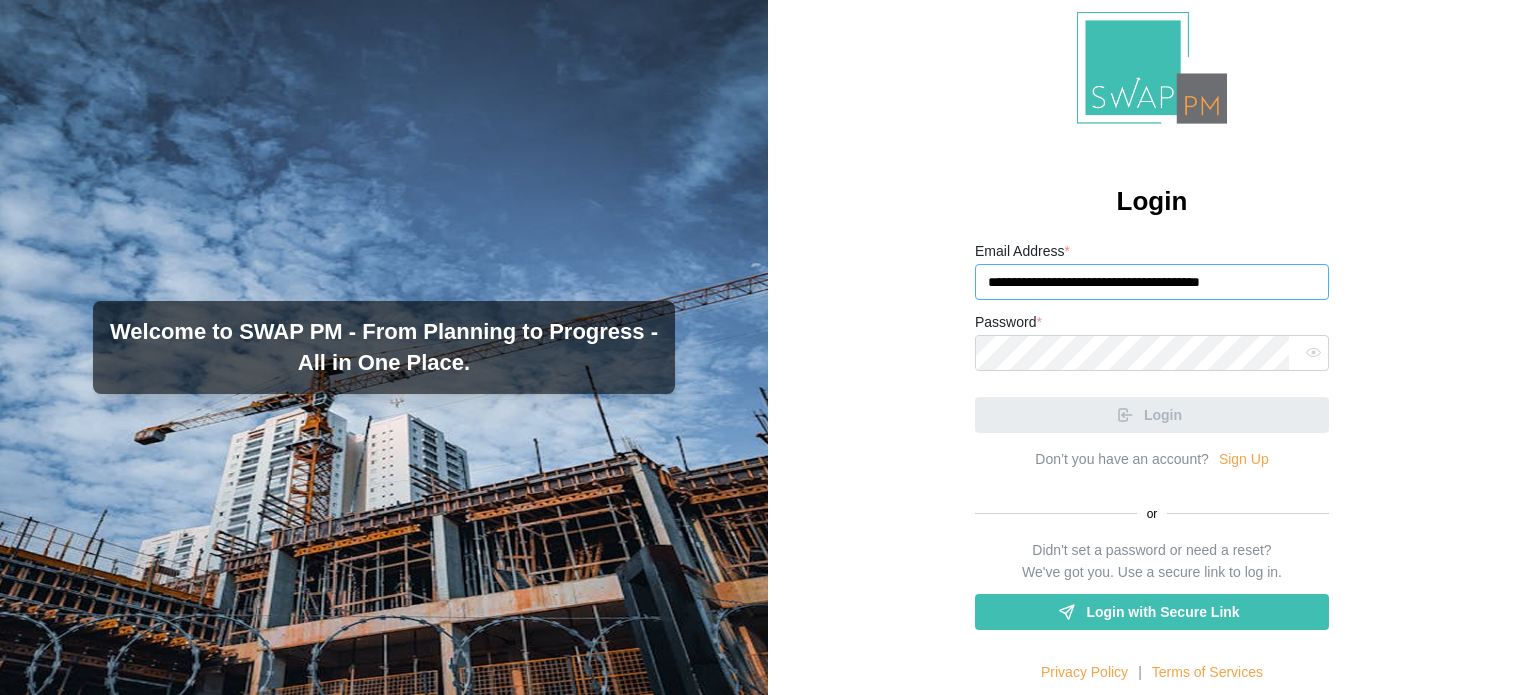 type on "**********" 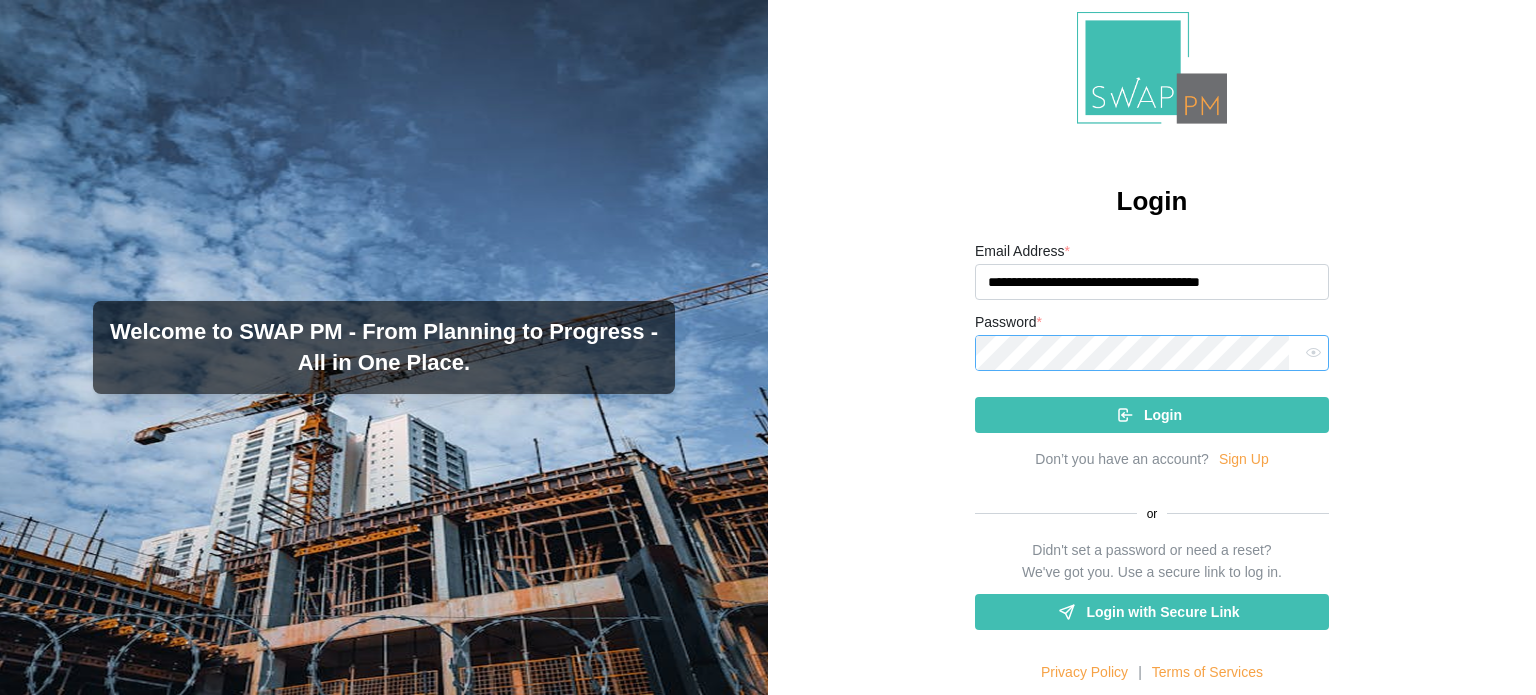 click on "Login" at bounding box center [1152, 415] 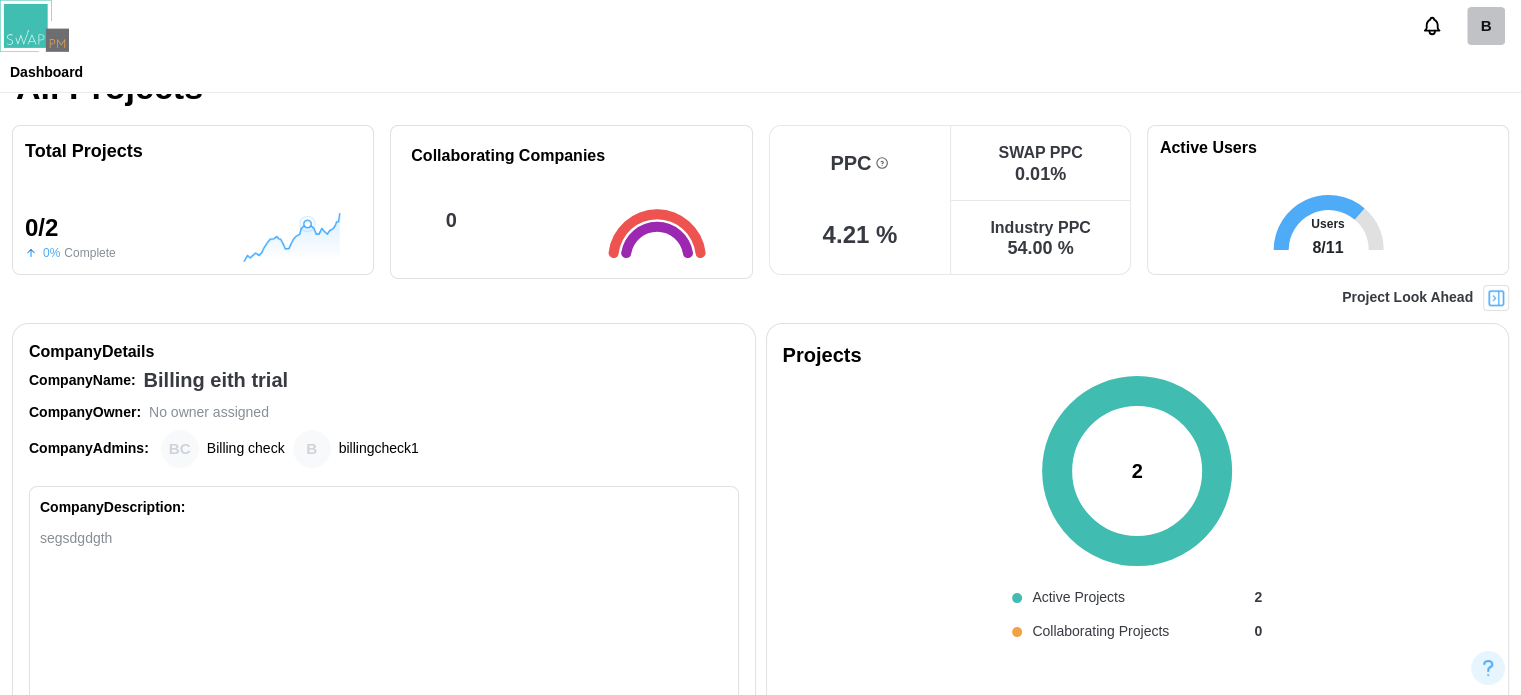 scroll, scrollTop: 0, scrollLeft: 0, axis: both 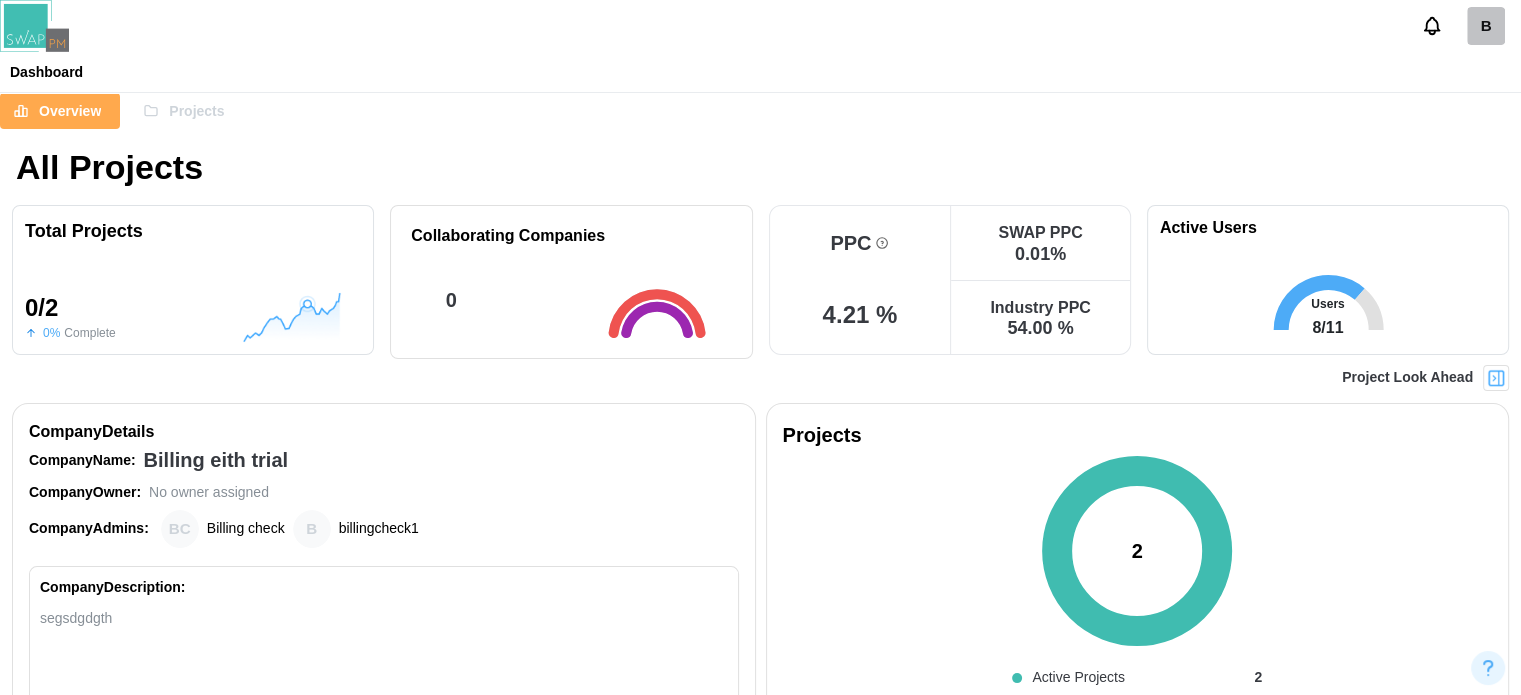 click on "**********" at bounding box center [760, 1124] 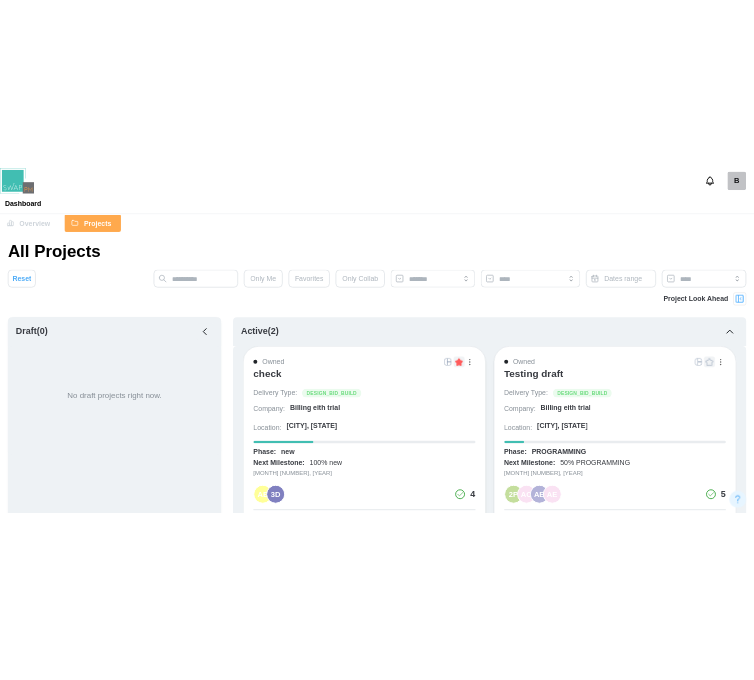 scroll, scrollTop: 200, scrollLeft: 0, axis: vertical 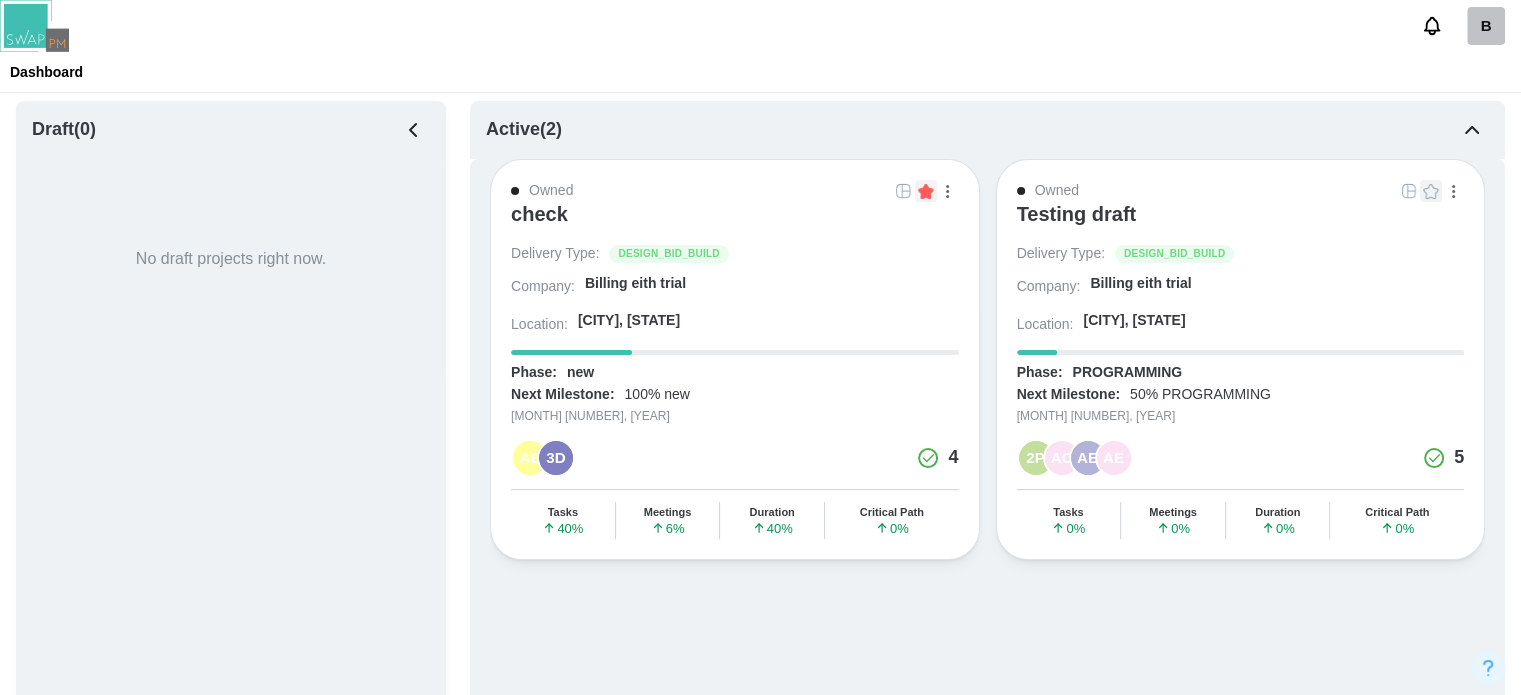 click on "check" at bounding box center [539, 214] 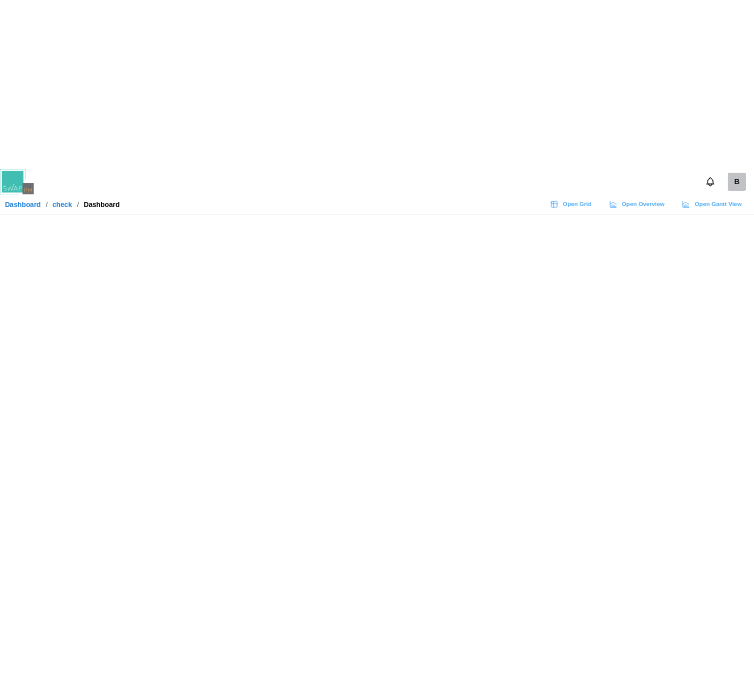 scroll, scrollTop: 0, scrollLeft: 0, axis: both 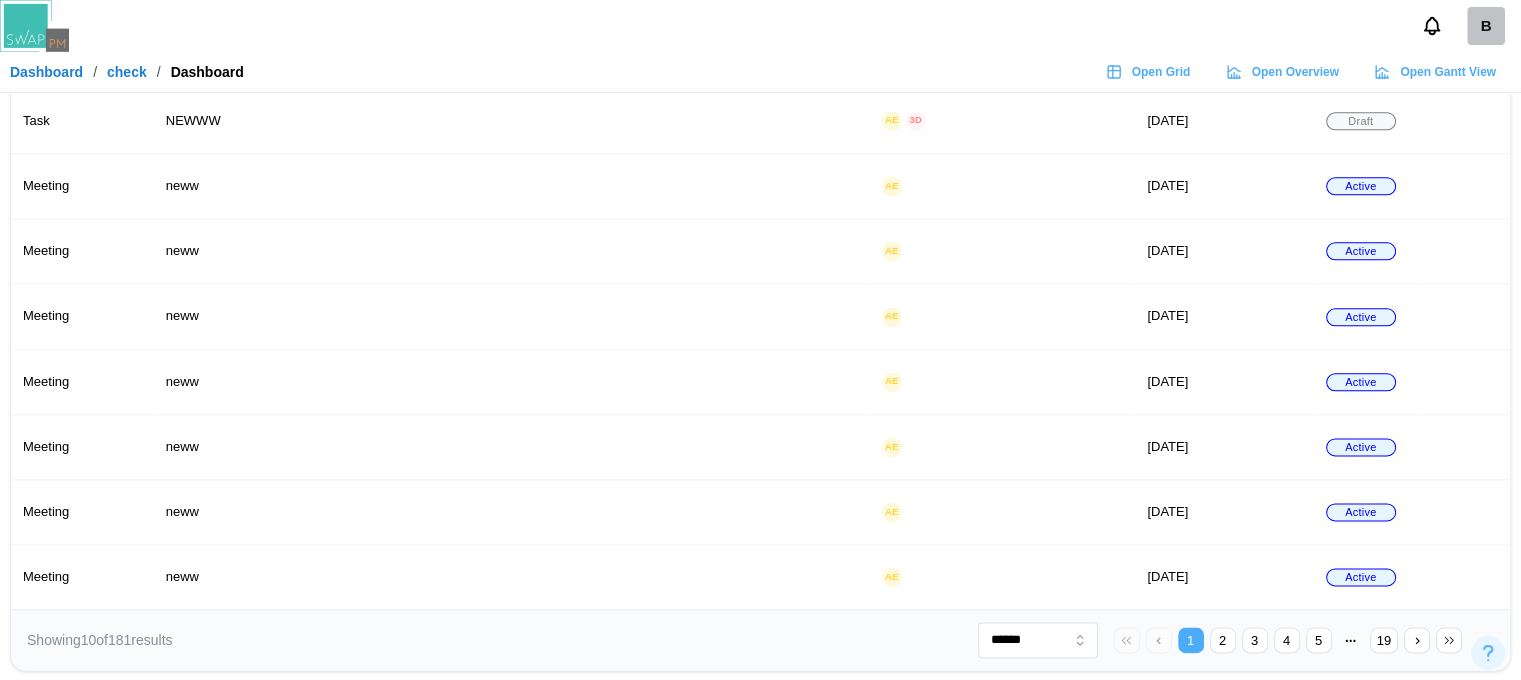 click on "19" at bounding box center (1384, 640) 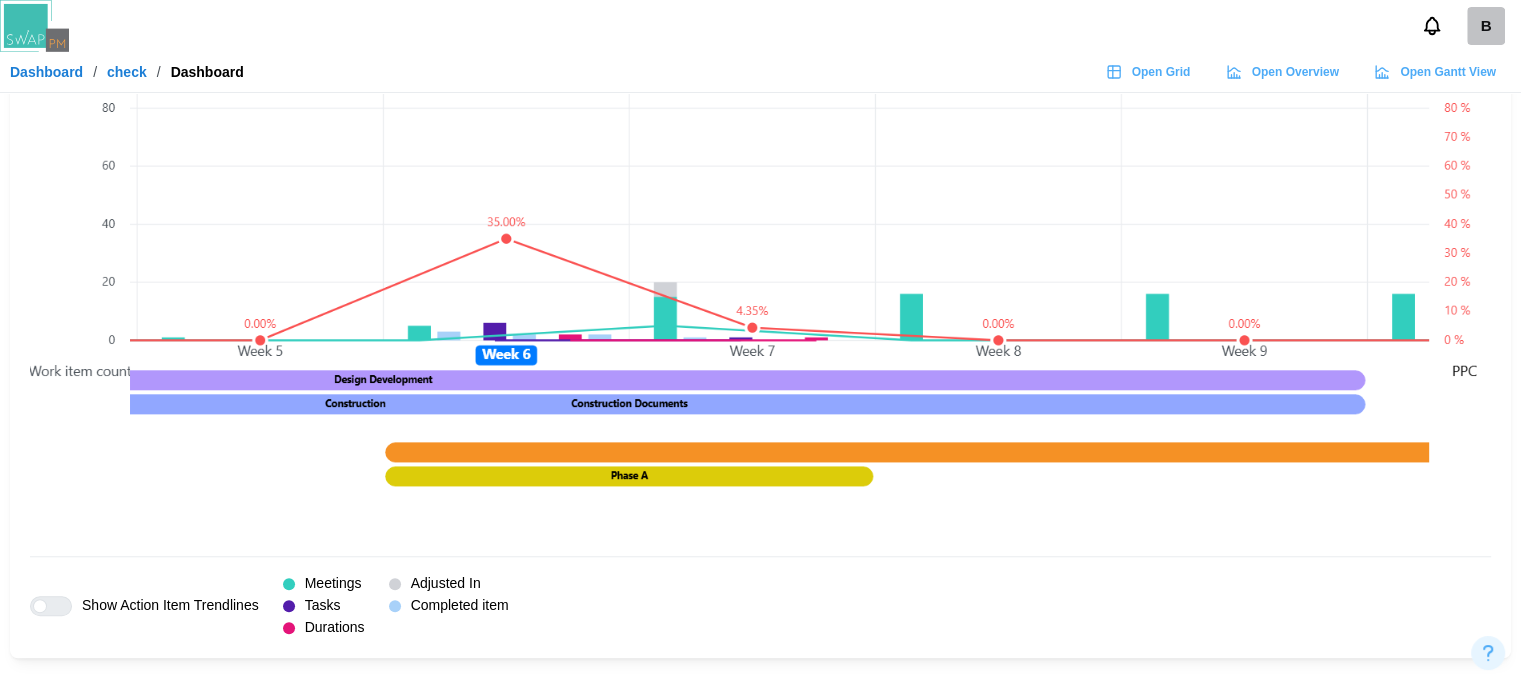 scroll, scrollTop: 1280, scrollLeft: 0, axis: vertical 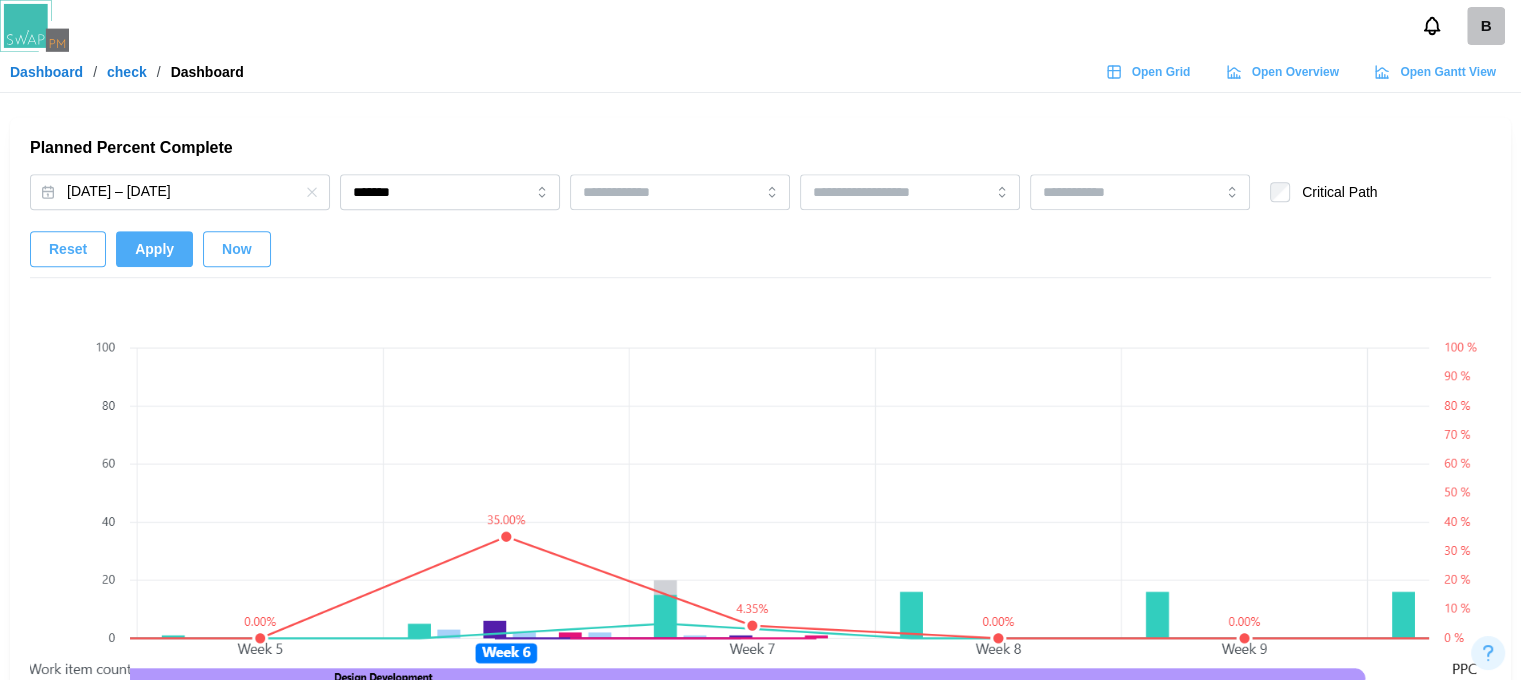 click on "Open Gantt View" at bounding box center [1448, 72] 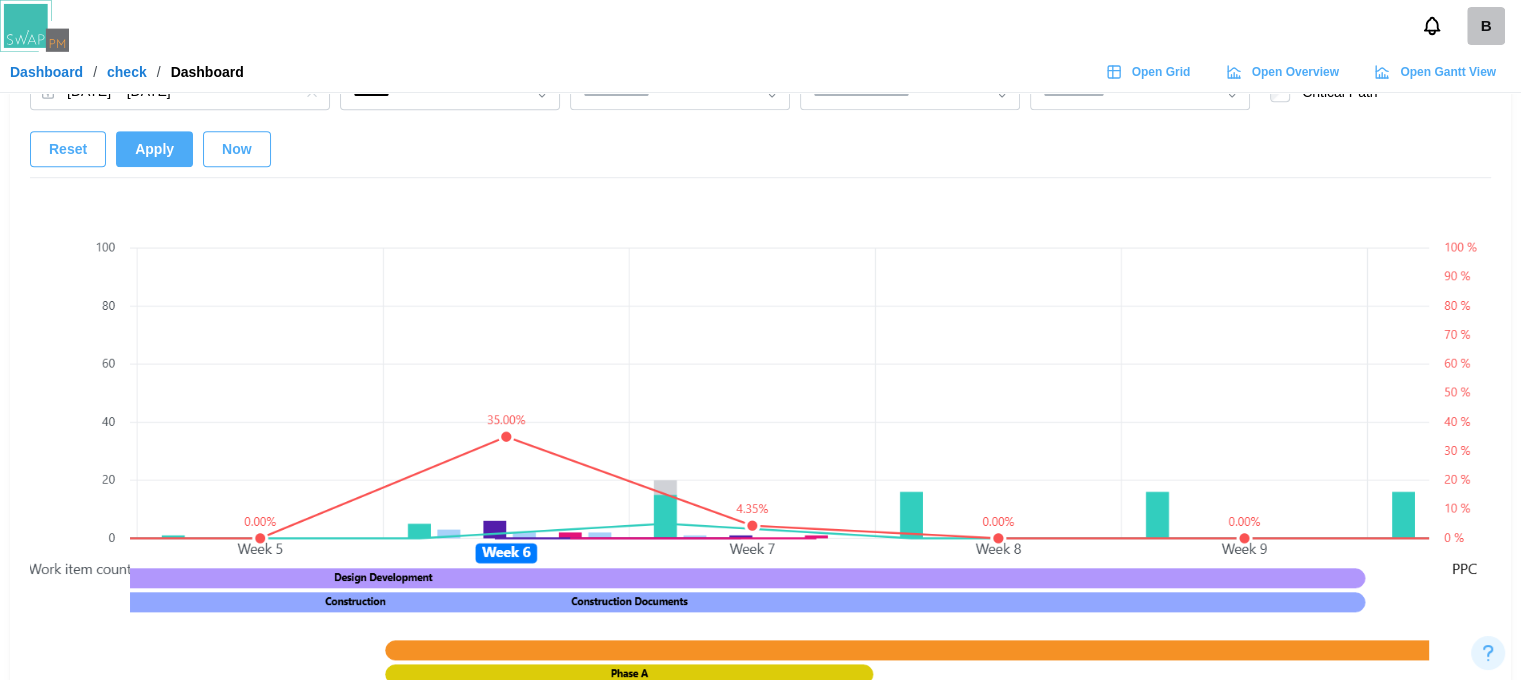 scroll, scrollTop: 1008, scrollLeft: 0, axis: vertical 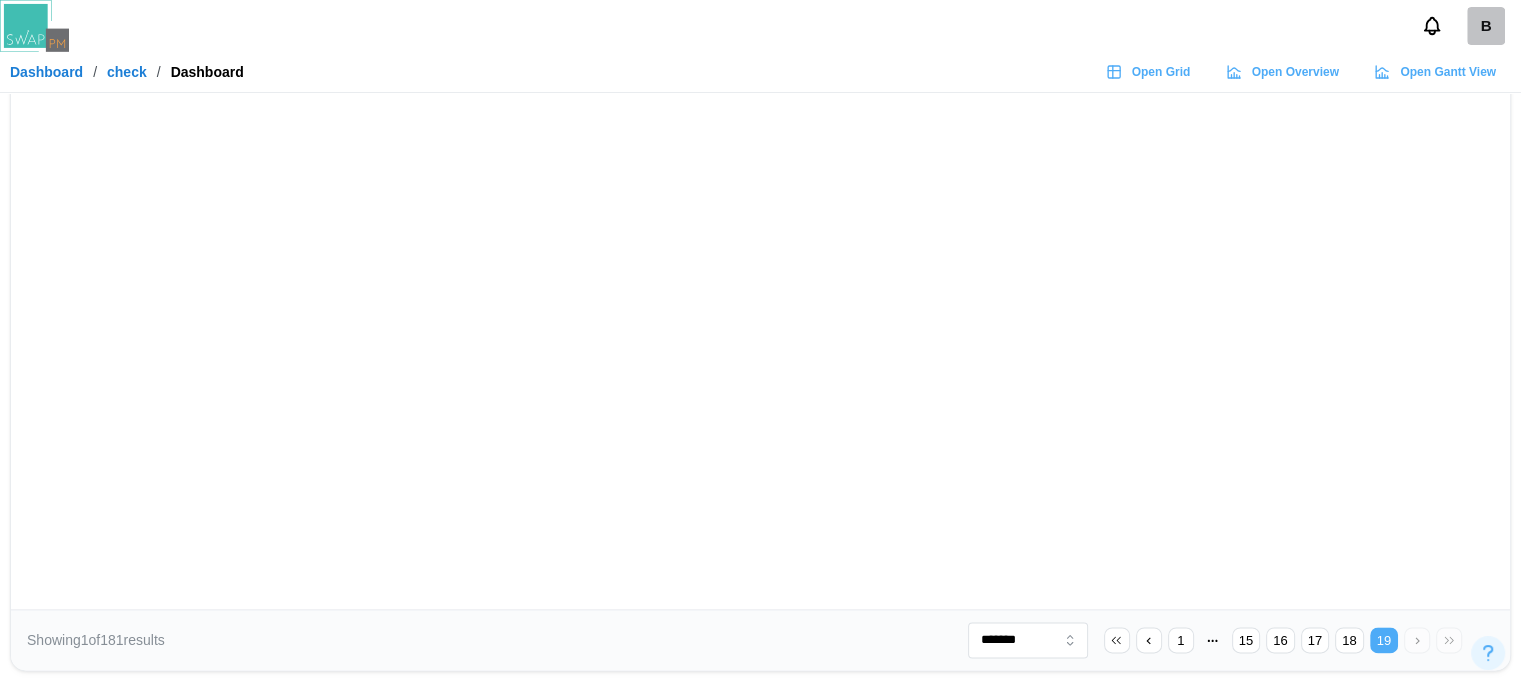 click on "18" at bounding box center (1349, 640) 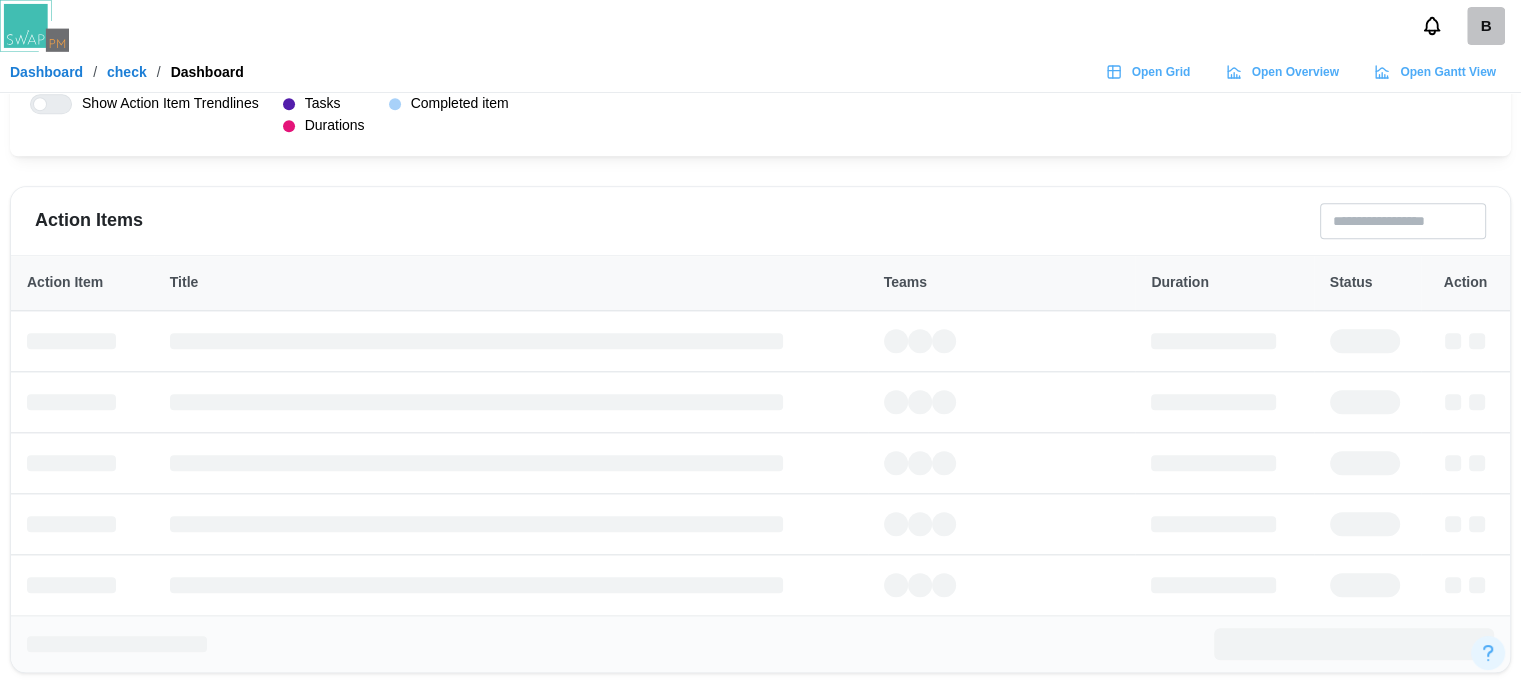 type on "*******" 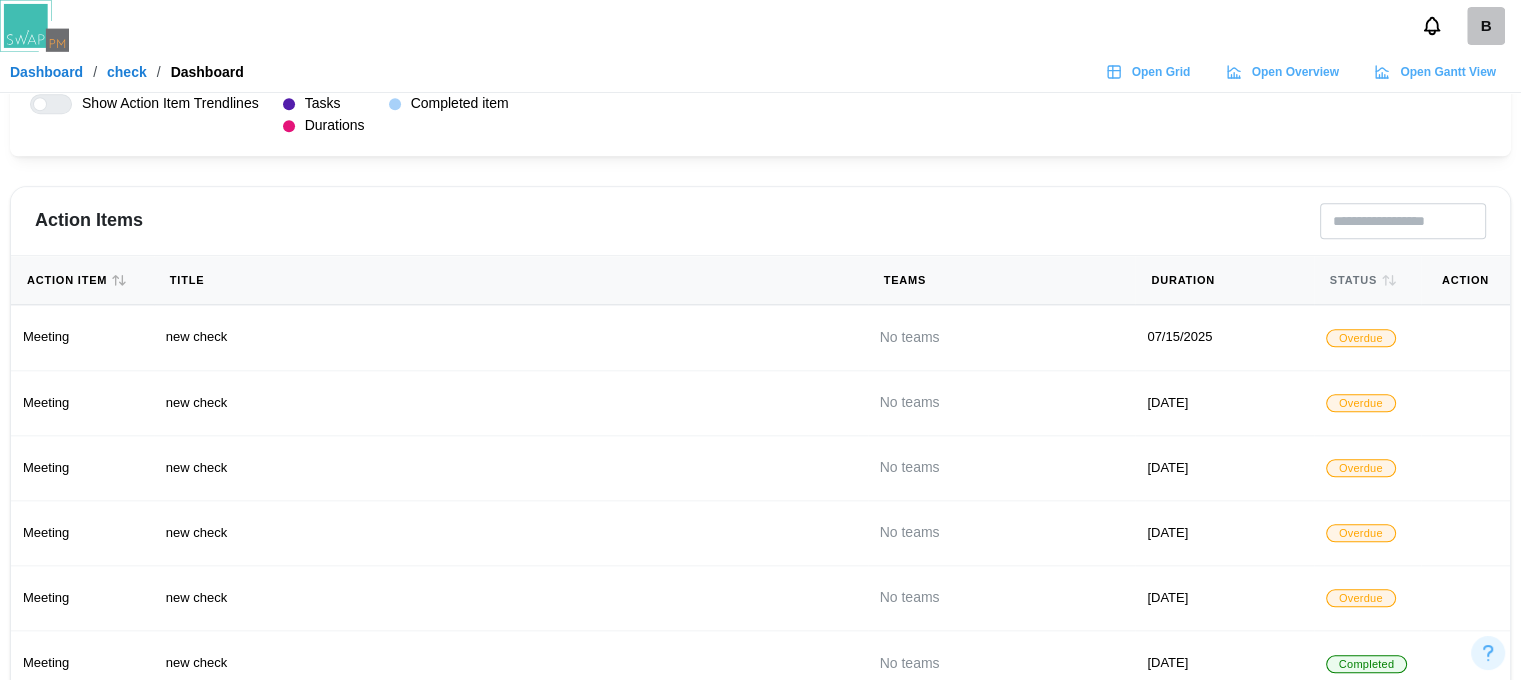 scroll, scrollTop: 0, scrollLeft: 1440, axis: horizontal 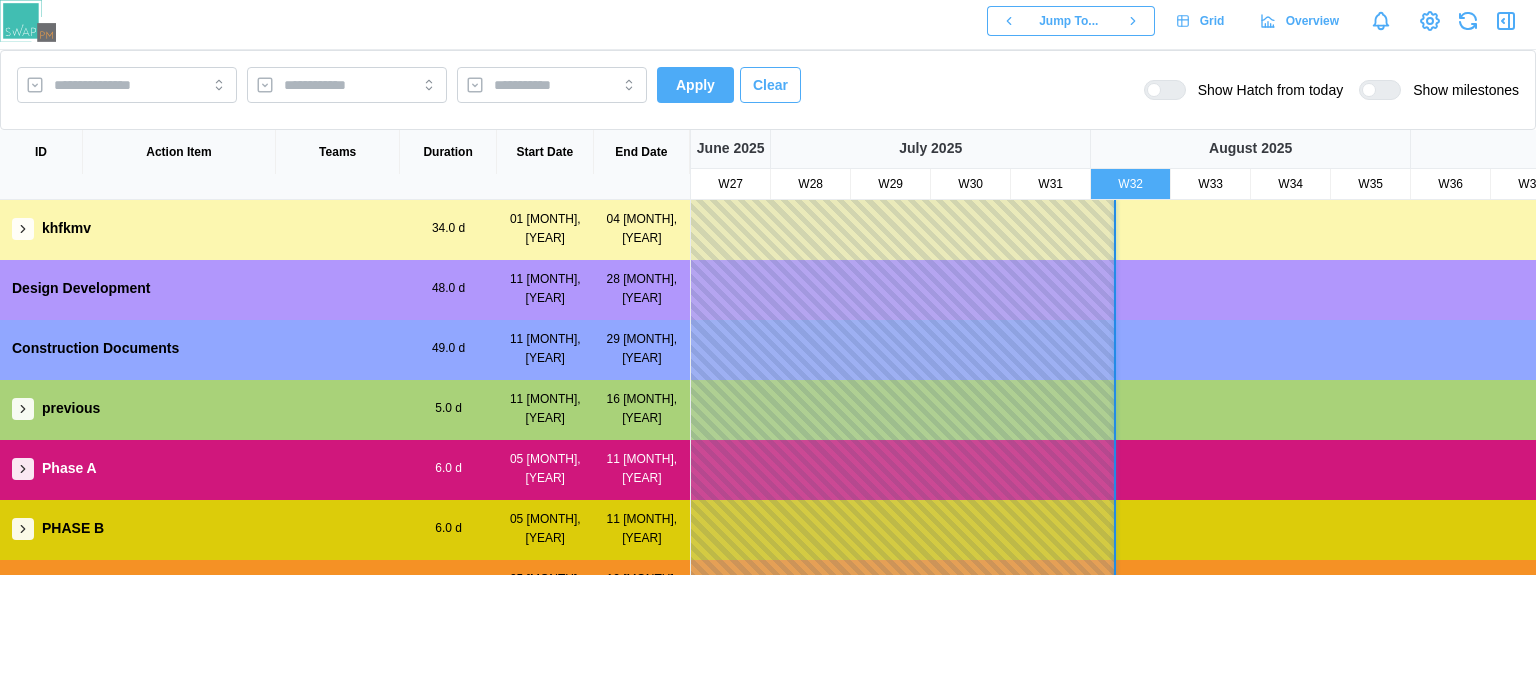 click 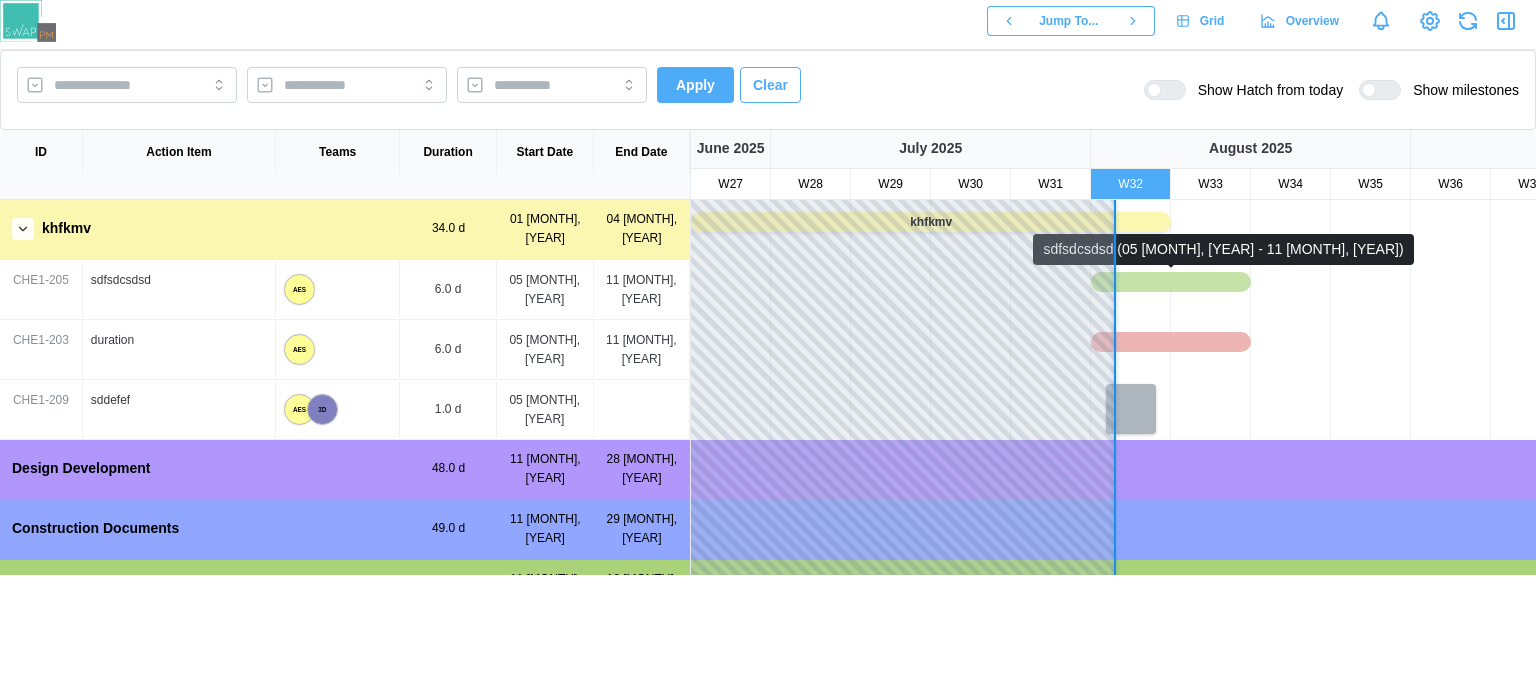 click at bounding box center (1171, 282) 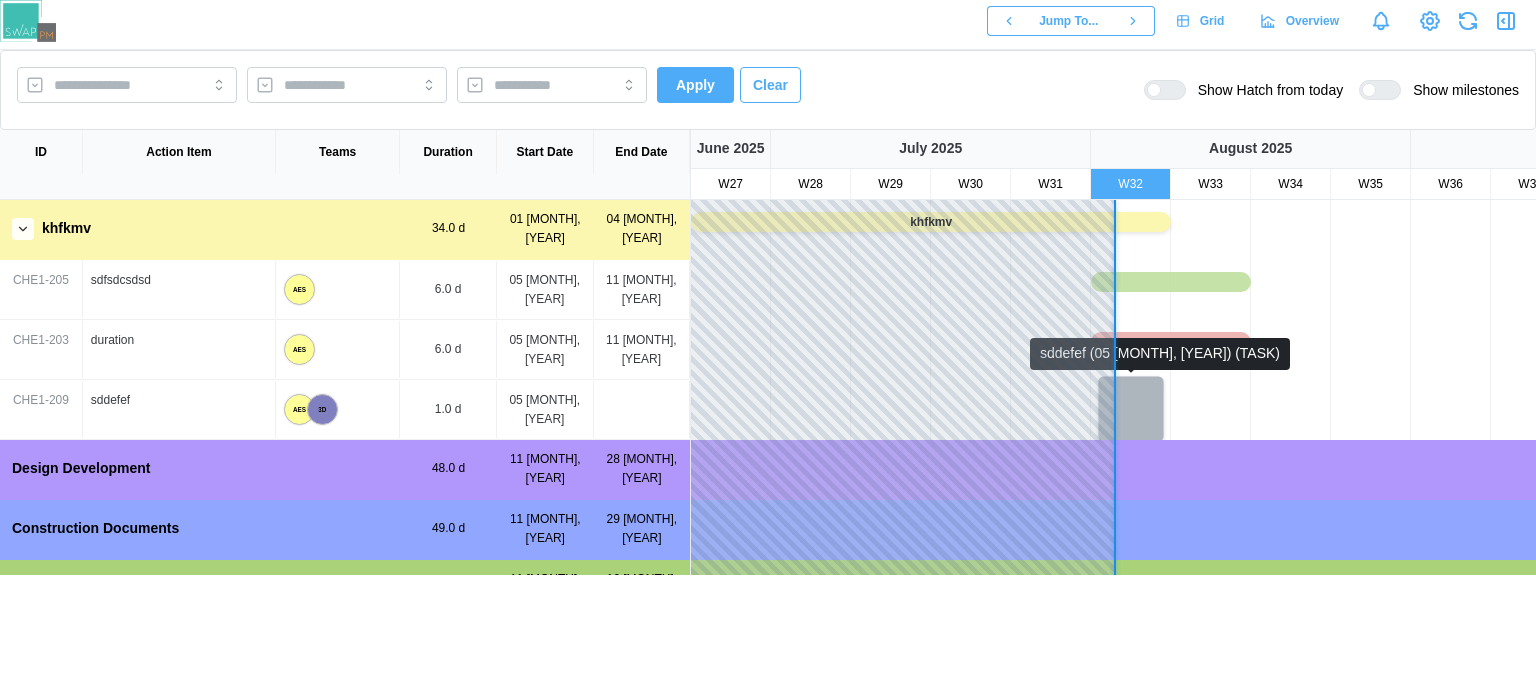 click at bounding box center [1131, 409] 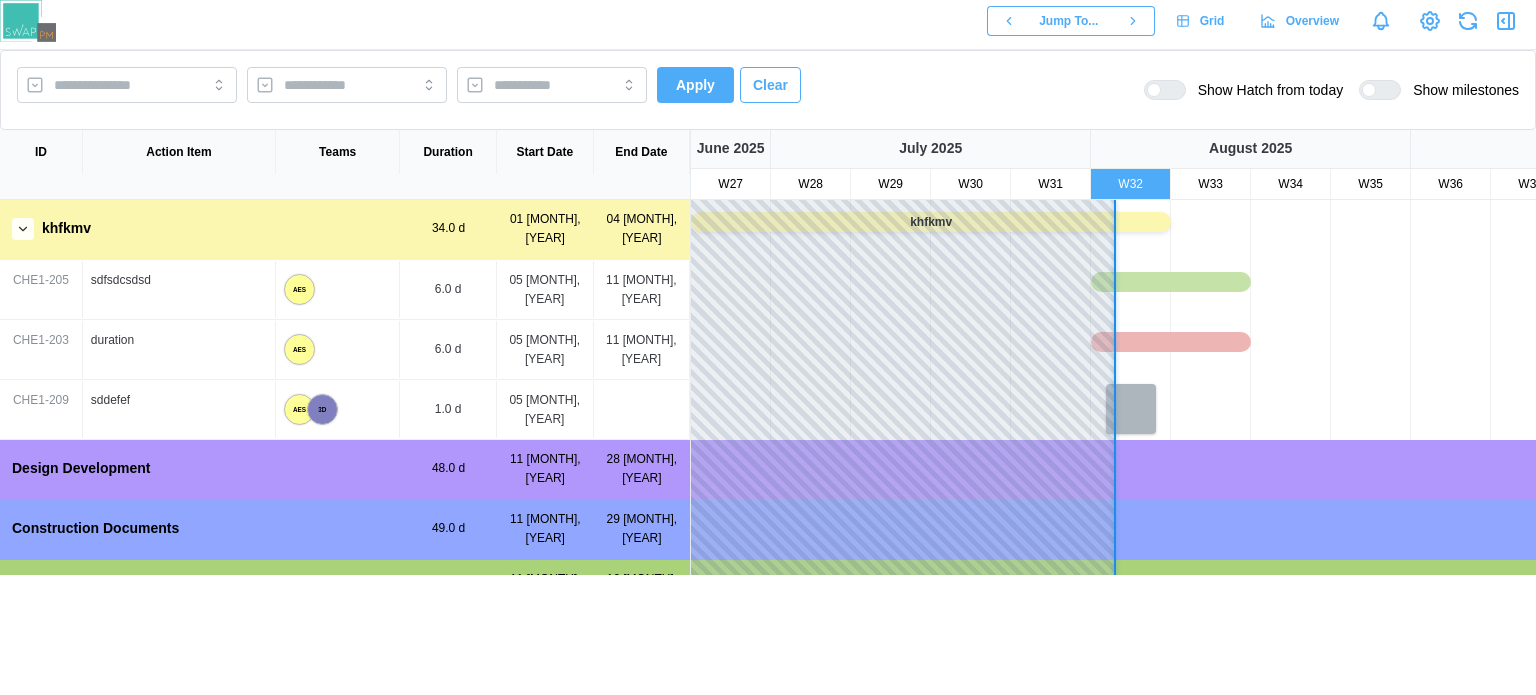 click on "Apply" at bounding box center [695, 85] 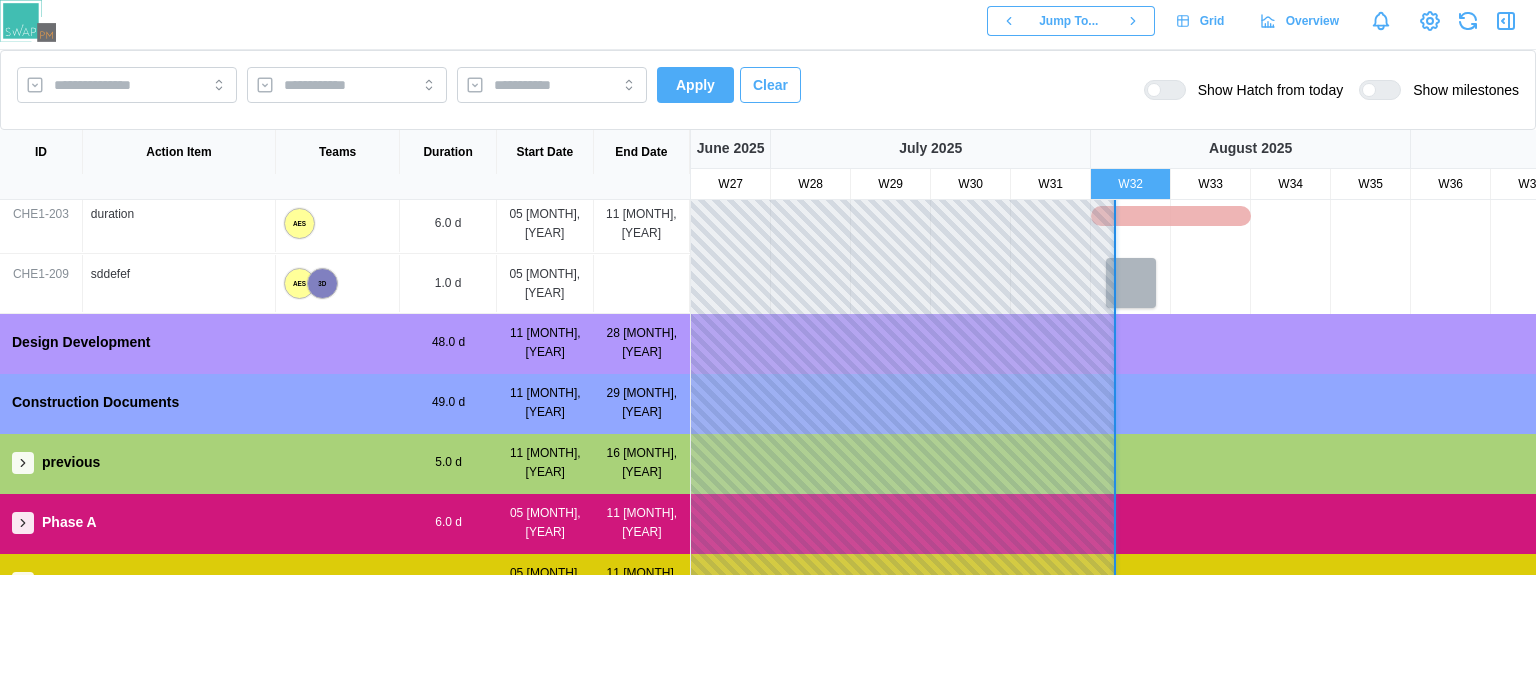 scroll, scrollTop: 224, scrollLeft: 0, axis: vertical 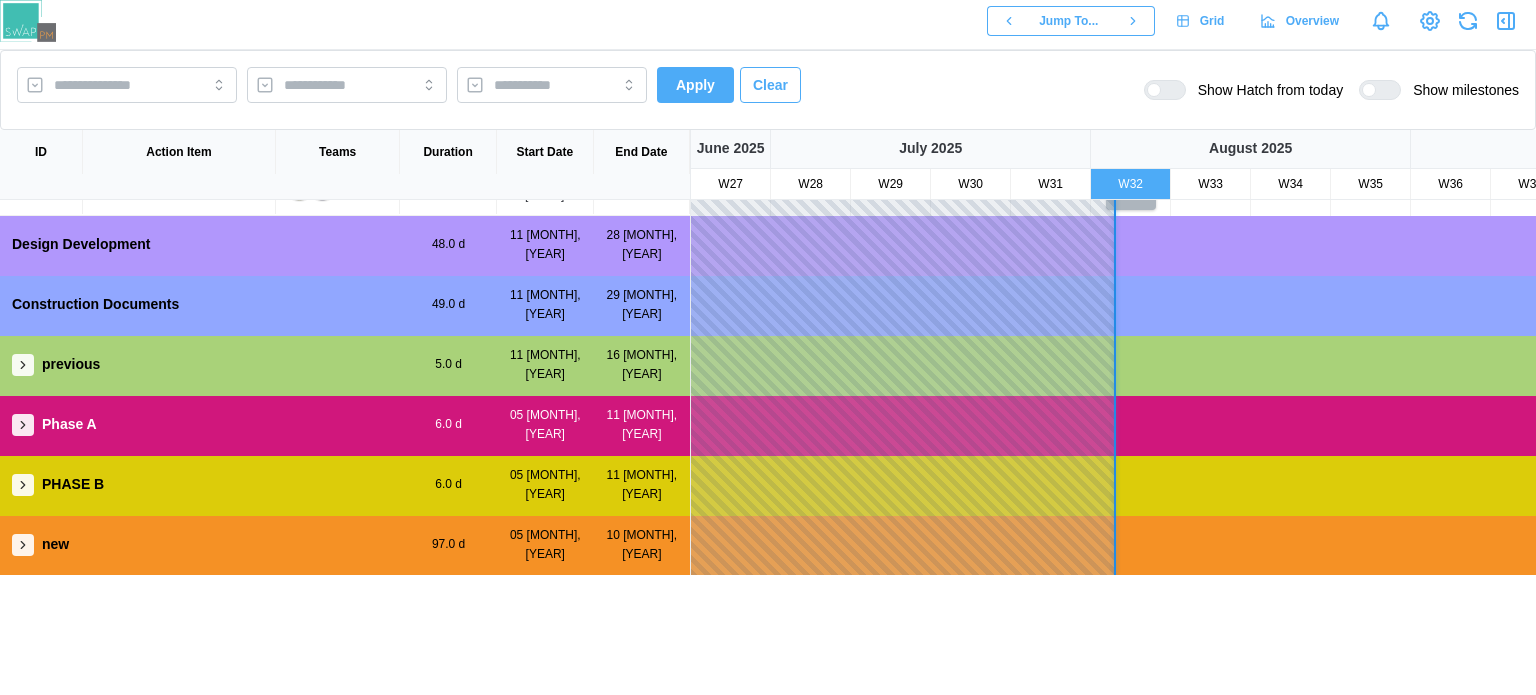 click on "Phase A 6.0 d 05 [MONTH], [YEAR] 11 [MONTH], [YEAR]" at bounding box center [345, 424] 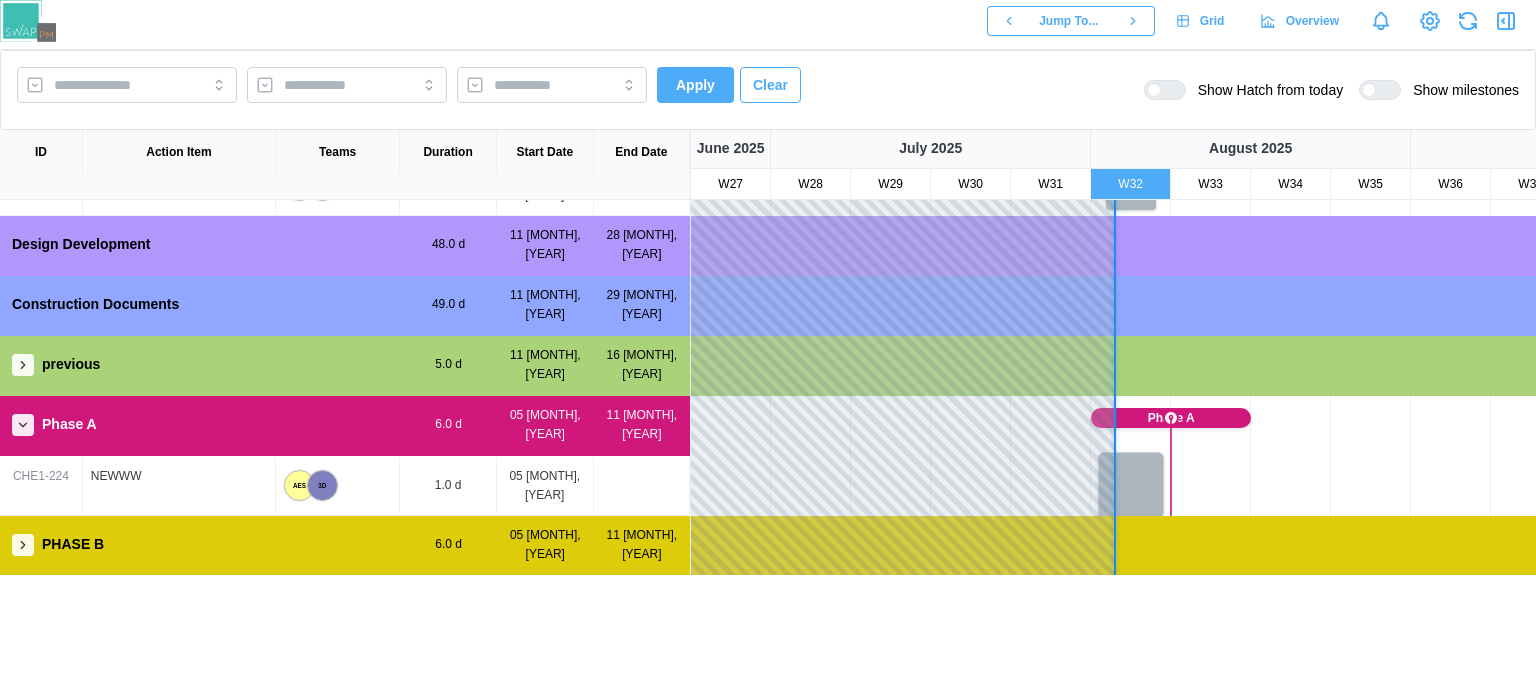 scroll, scrollTop: 252, scrollLeft: 0, axis: vertical 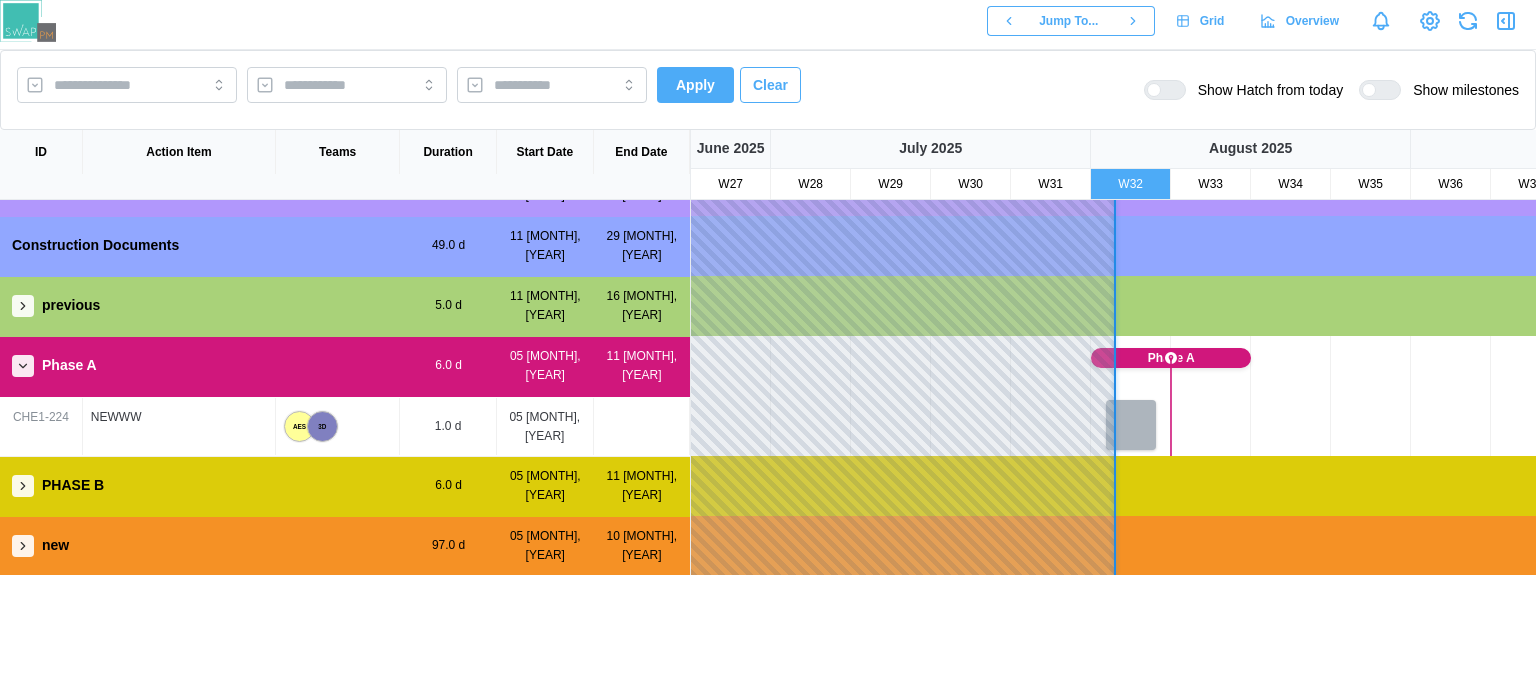 click on "Phase A" at bounding box center [1491, 366] 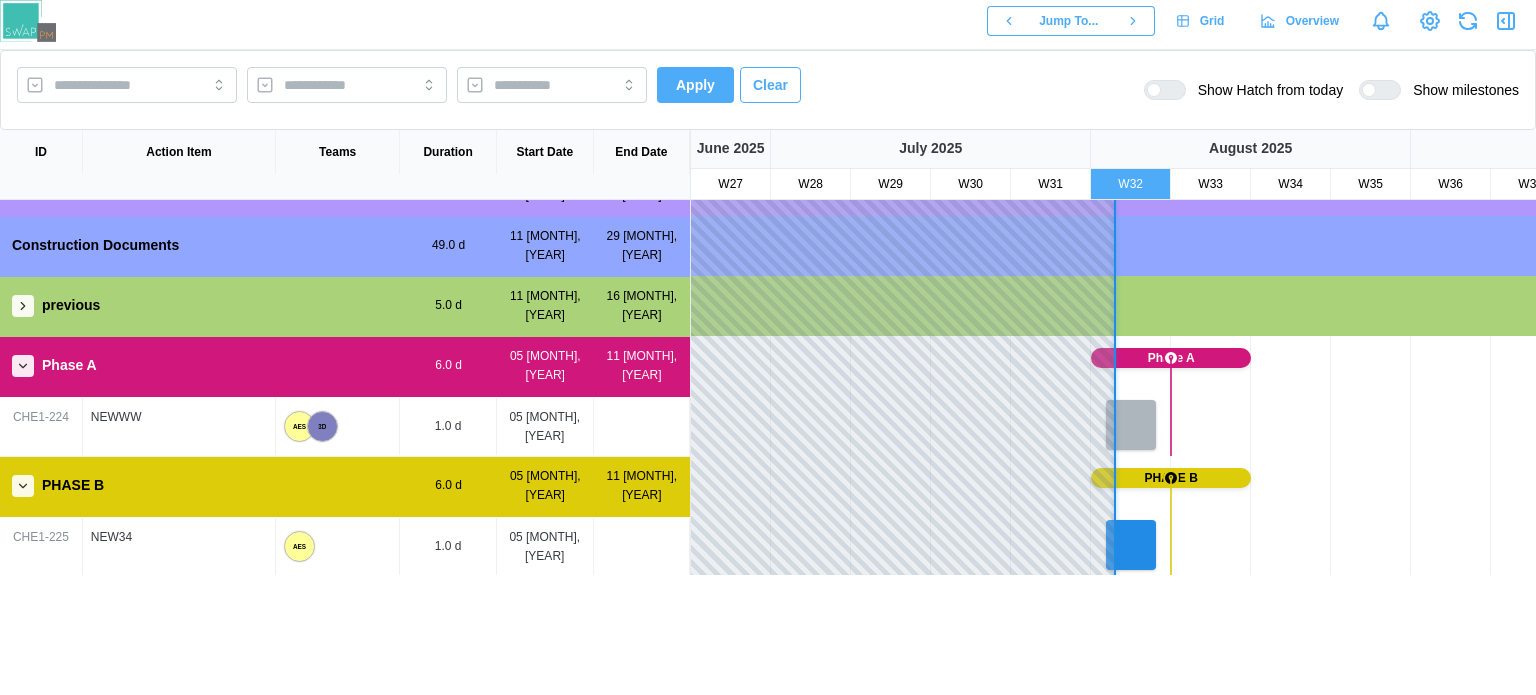 scroll, scrollTop: 324, scrollLeft: 0, axis: vertical 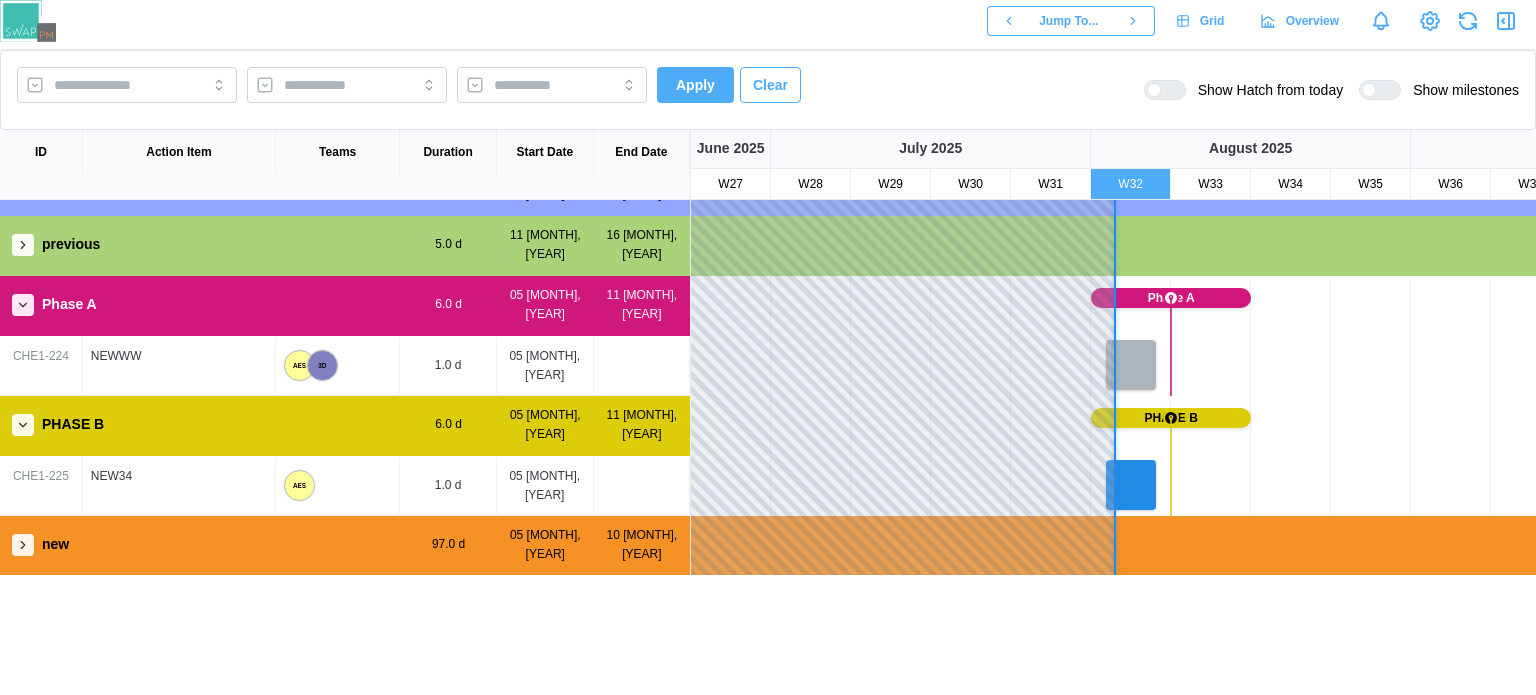 click 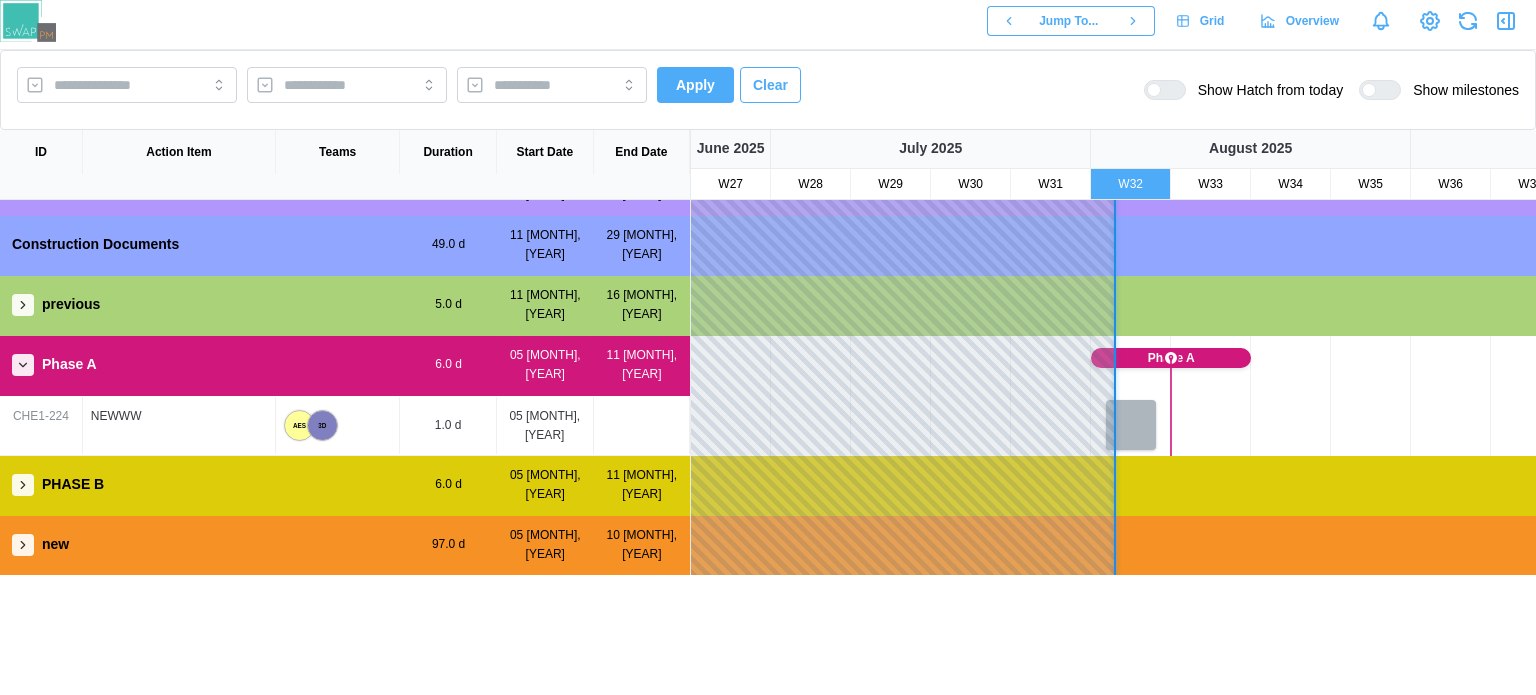 scroll, scrollTop: 228, scrollLeft: 0, axis: vertical 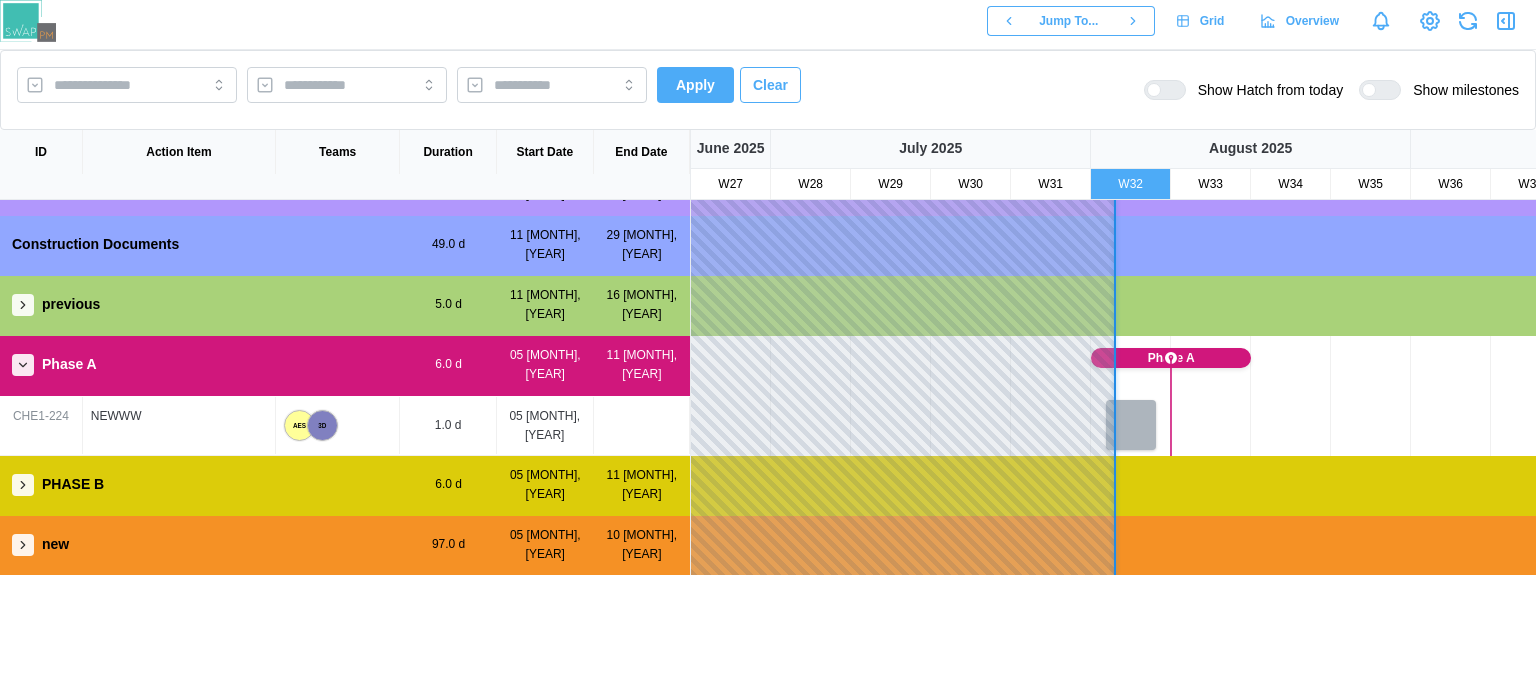 click 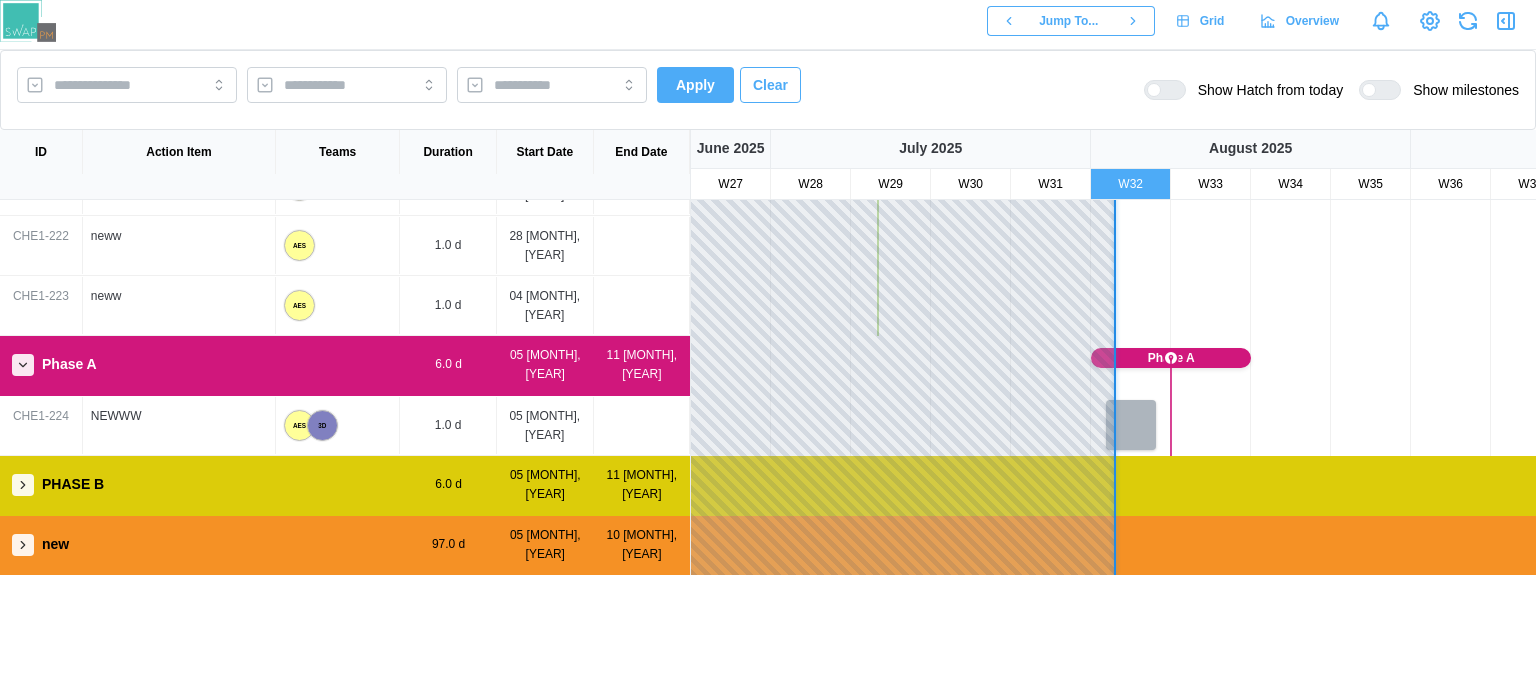 click at bounding box center [1369, 90] 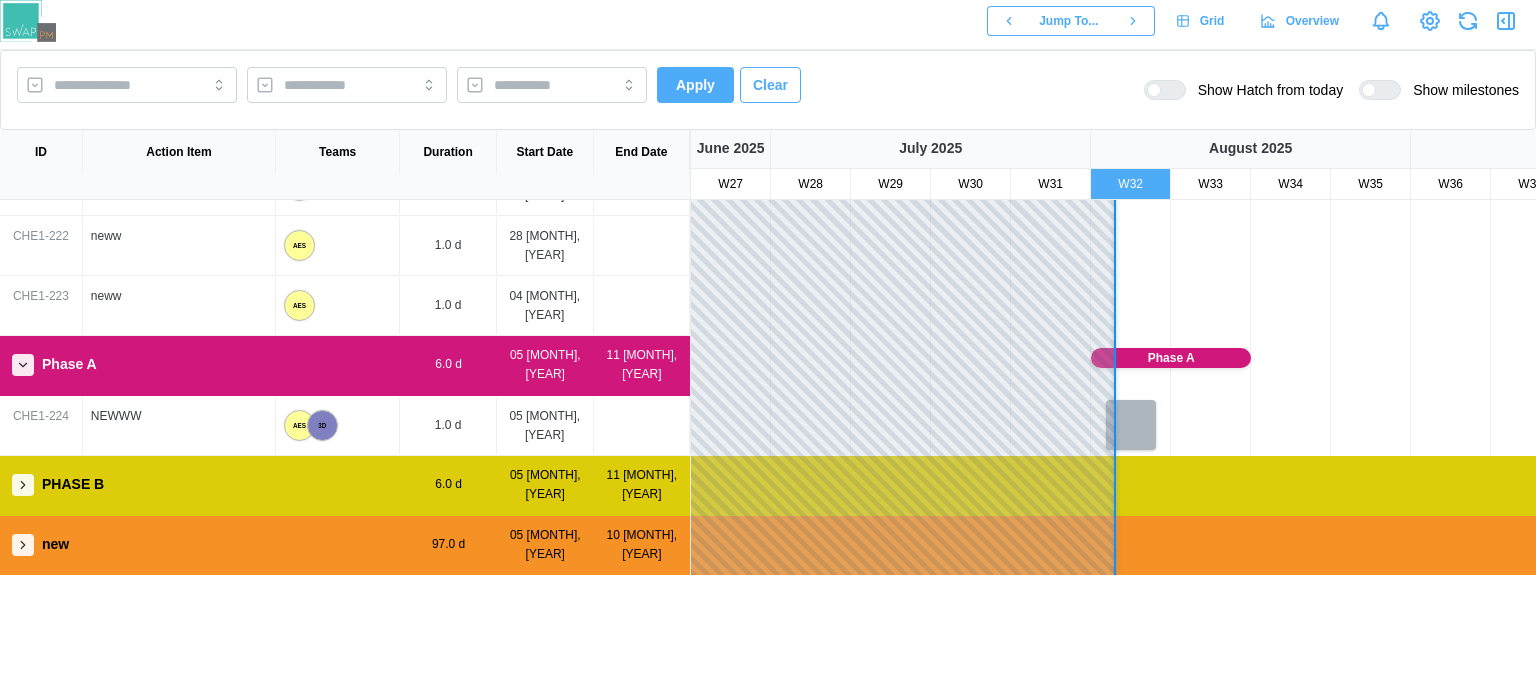 click at bounding box center (1388, 90) 